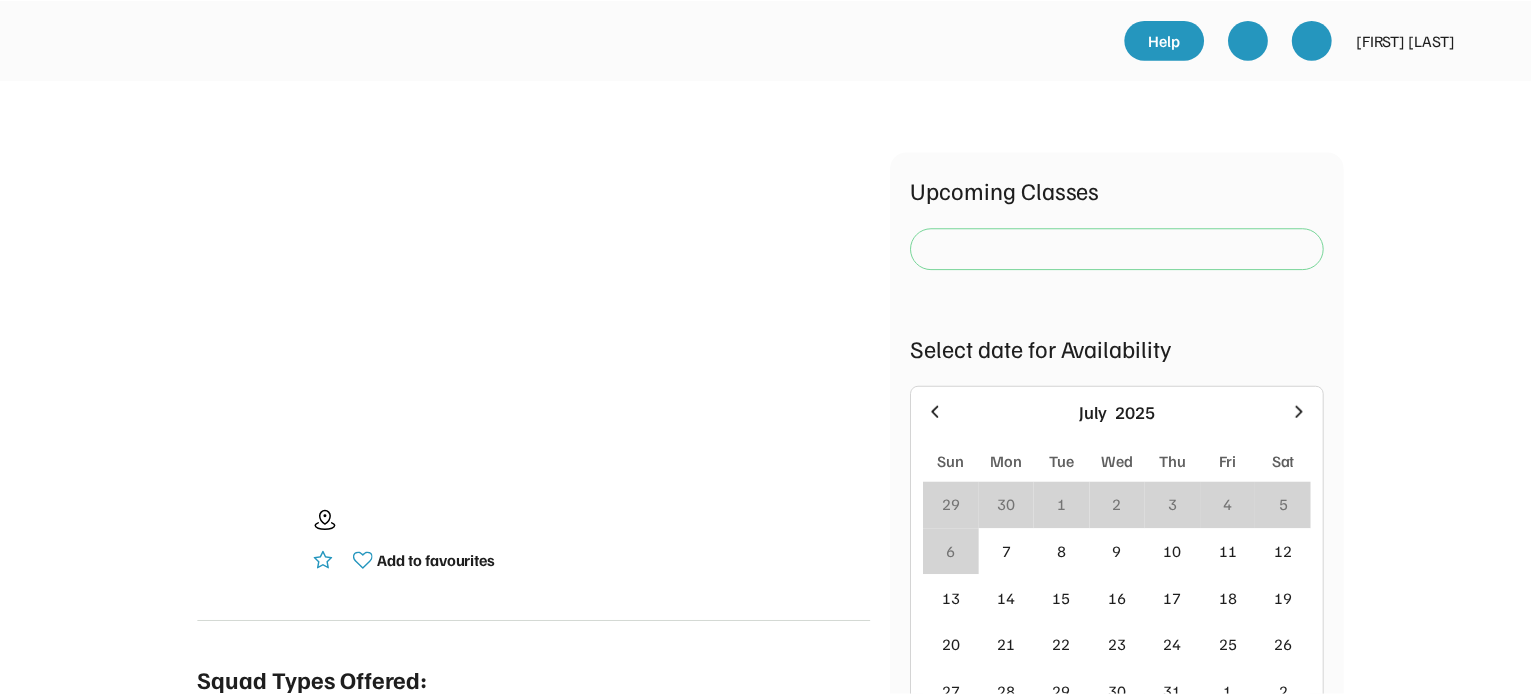 scroll, scrollTop: 0, scrollLeft: 0, axis: both 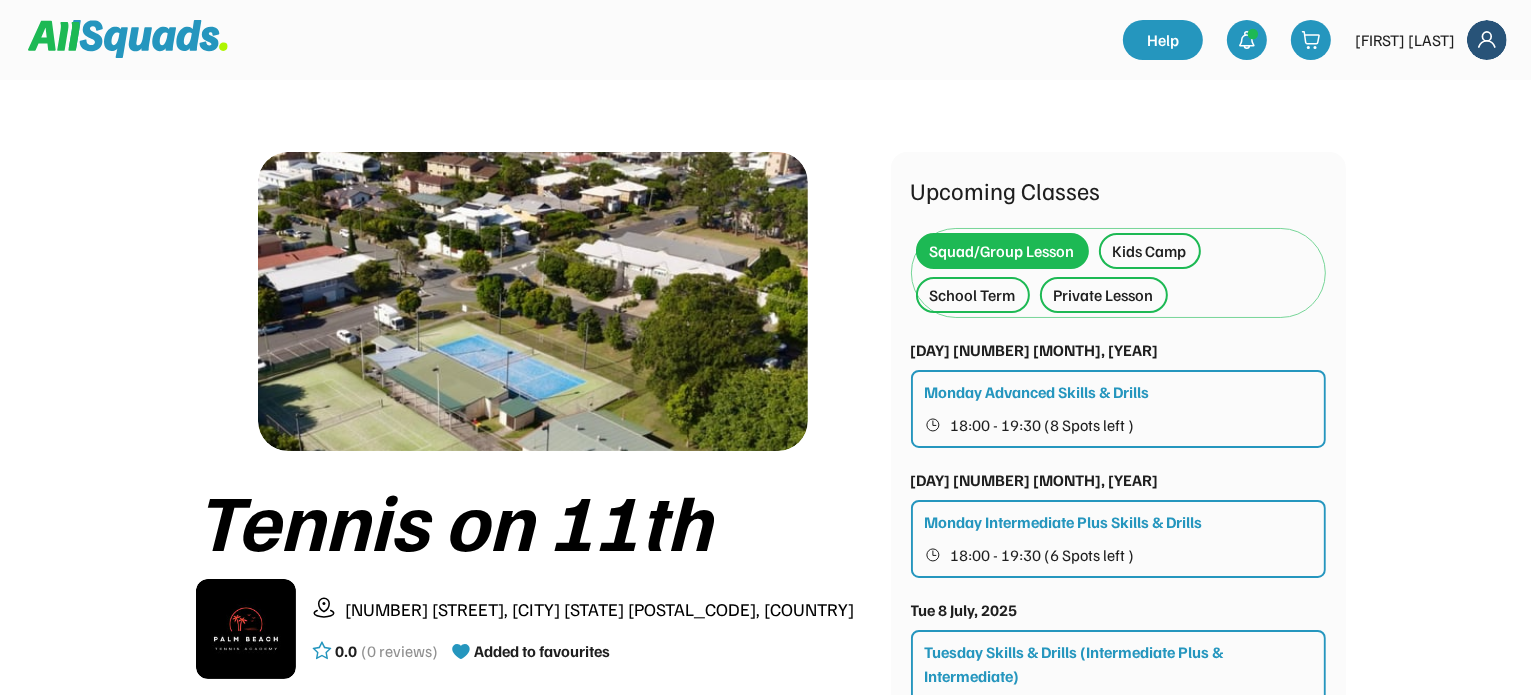 click on "School Term" at bounding box center (973, 295) 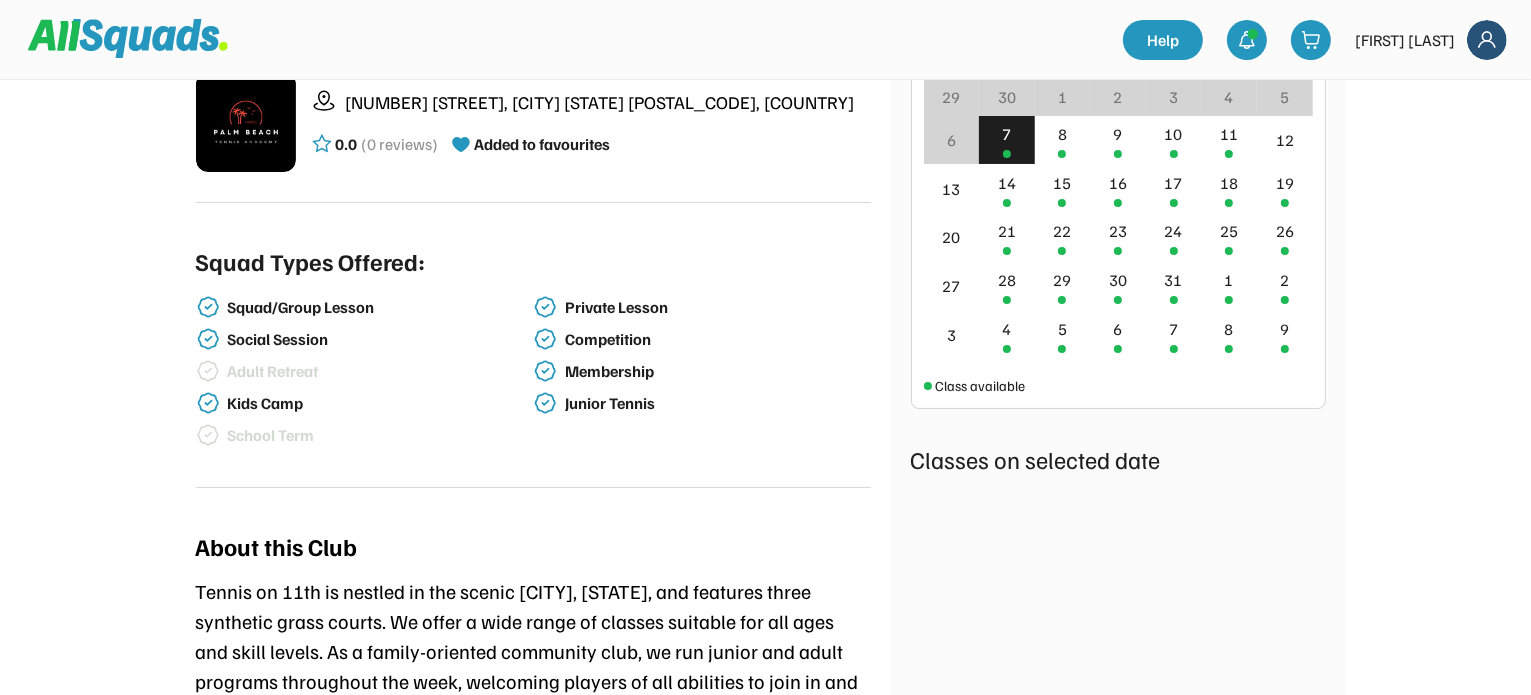 scroll, scrollTop: 400, scrollLeft: 0, axis: vertical 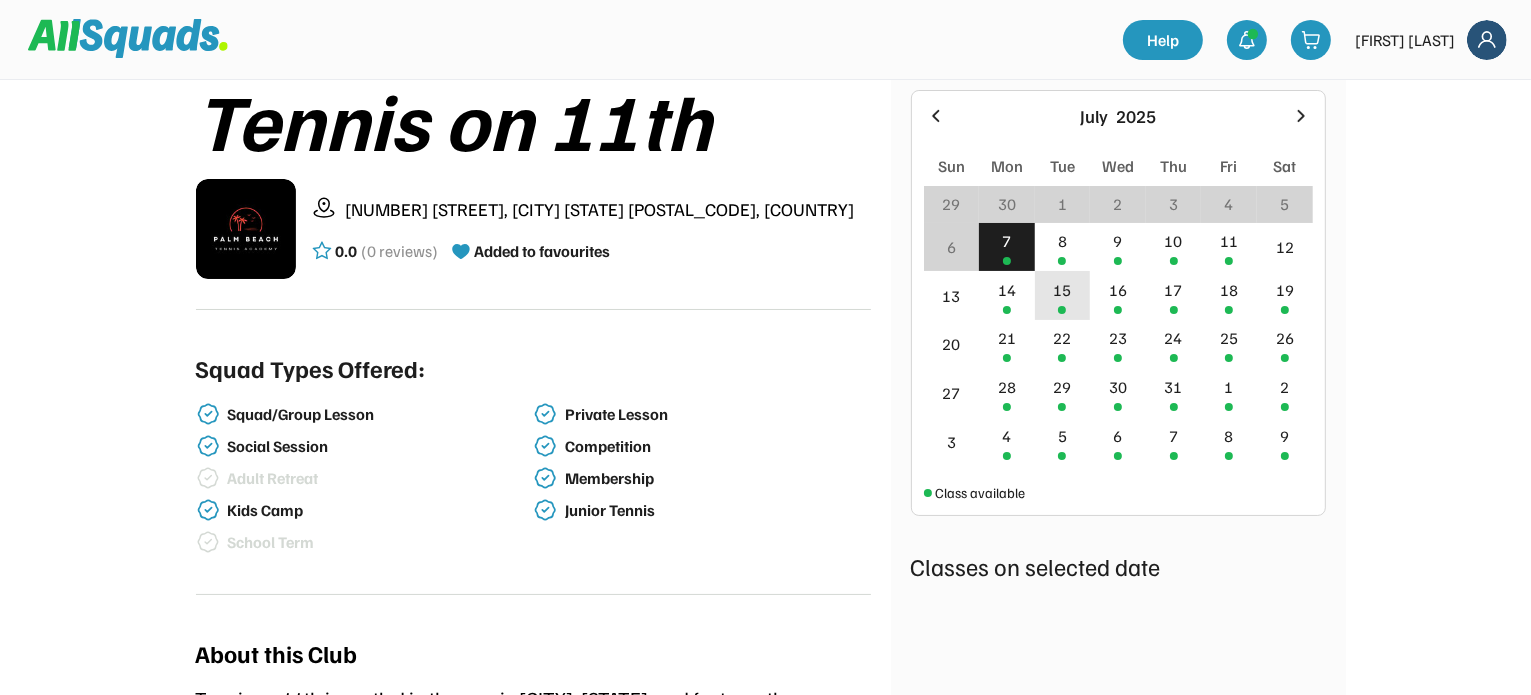 click on "15" at bounding box center [1062, 290] 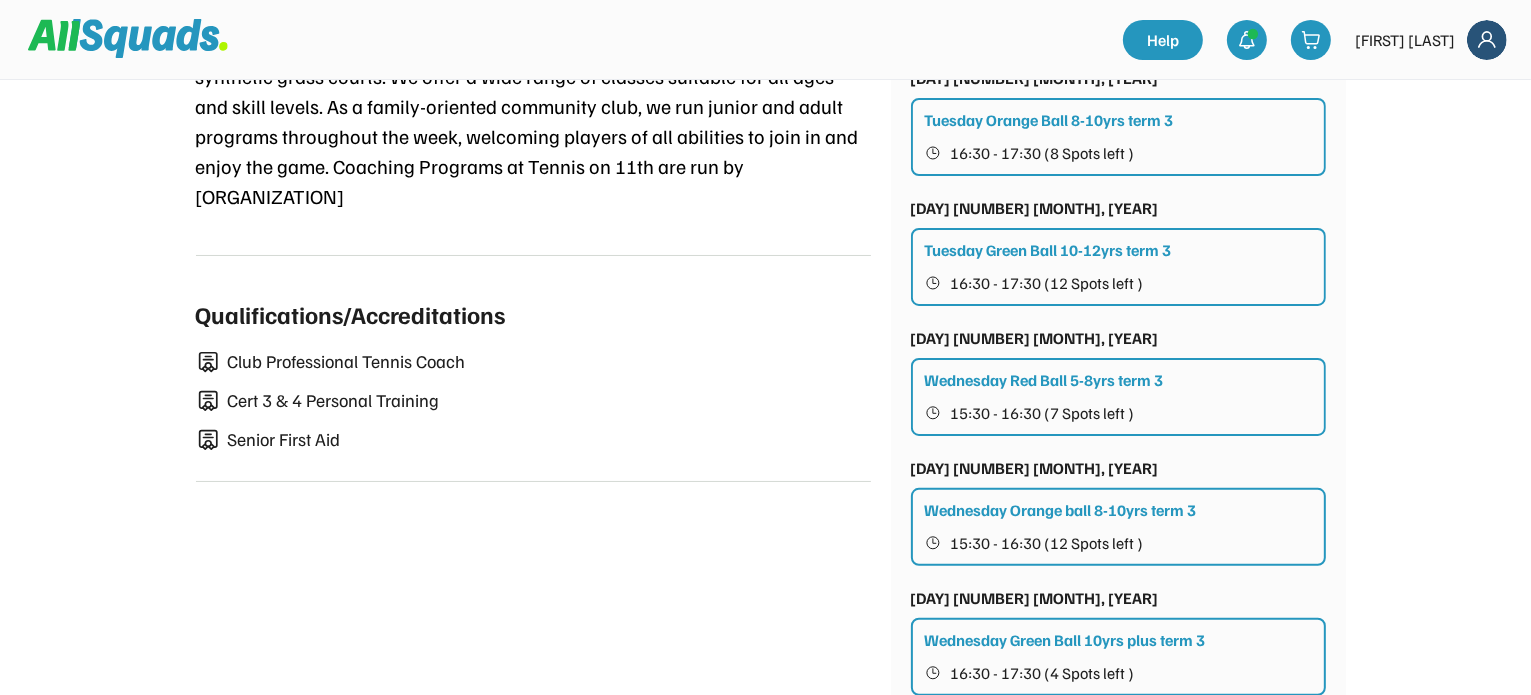 scroll, scrollTop: 1100, scrollLeft: 0, axis: vertical 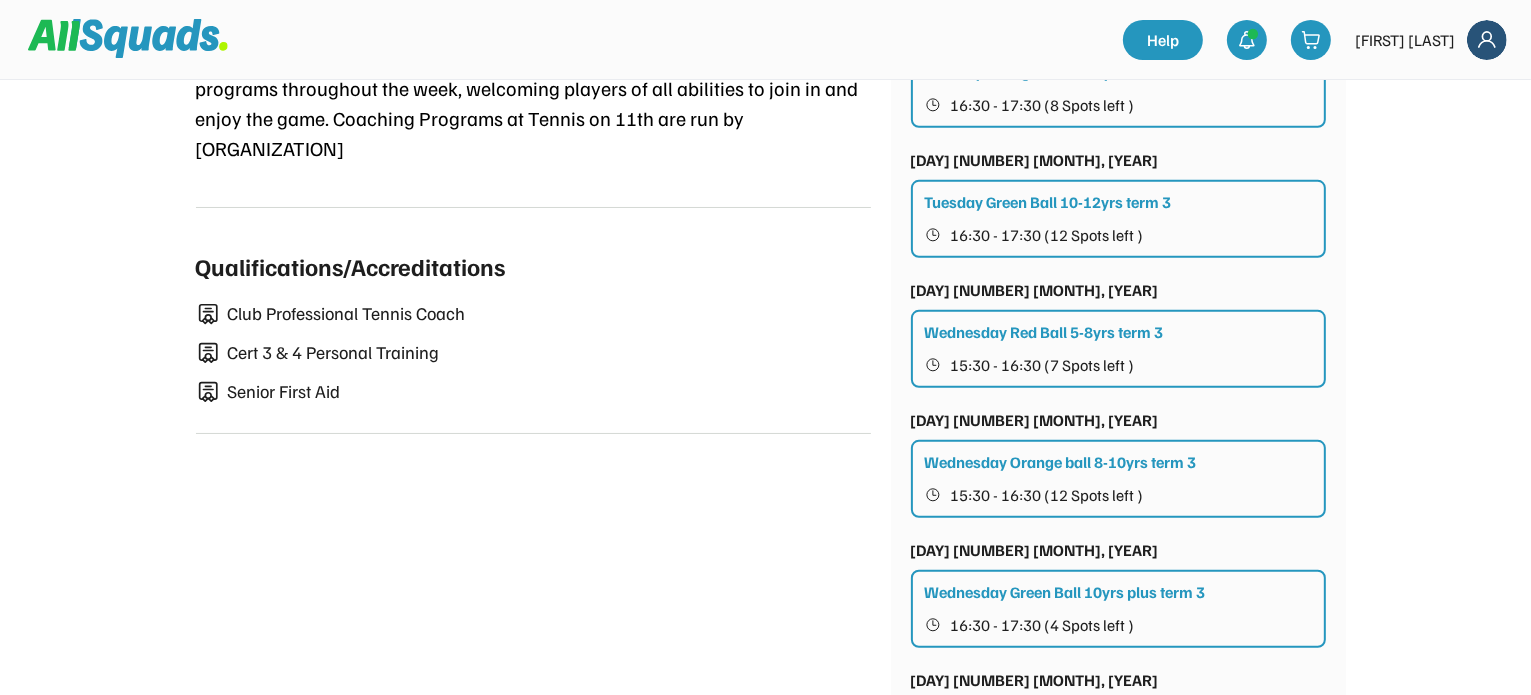 click on "[DAY] [DATE] [STREET_NAME] [NUMBER] [STREET_NAME], [CITY] [STATE] [POSTAL_CODE], [COUNTRY] [COORDINATES] ([REVIEWS] reviews) Added to favourites Squad Types Offered: Squad/Group Lesson  Private Lesson  Social Session Competition Adult Retreat Membership Kids Camp Junior Tennis School Term About this Club Tennis on 11th is nestled in the scenic [CITY], [STATE], and features three synthetic grass courts. We offer a wide range of classes suitable for all ages and skill levels. As a family-oriented community club, we run junior and adult programs throughout the week, welcoming players of all abilities to join in and enjoy the game. Coaching Programs at Tennis on 11th are run by [ORGANIZATION] Qualifications/Accreditations Club Professional Tennis Coach Cert 3  4 Personal Training  Senior First Aid Upcoming Classes Squad/Group Lesson  Kids Camp School Term Private Lesson  [DAY] [DATE] [MONTH], [YEAR] [DAY] [TIME] - [TIME]  ([SPOTS] Spots left ) [DAY] [DATE] [MONTH], [YEAR] [DAY] [TIME] - [TIME]  ([SPOTS] Spots left )  [MONTH]  [YEAR]" at bounding box center [766, 1319] 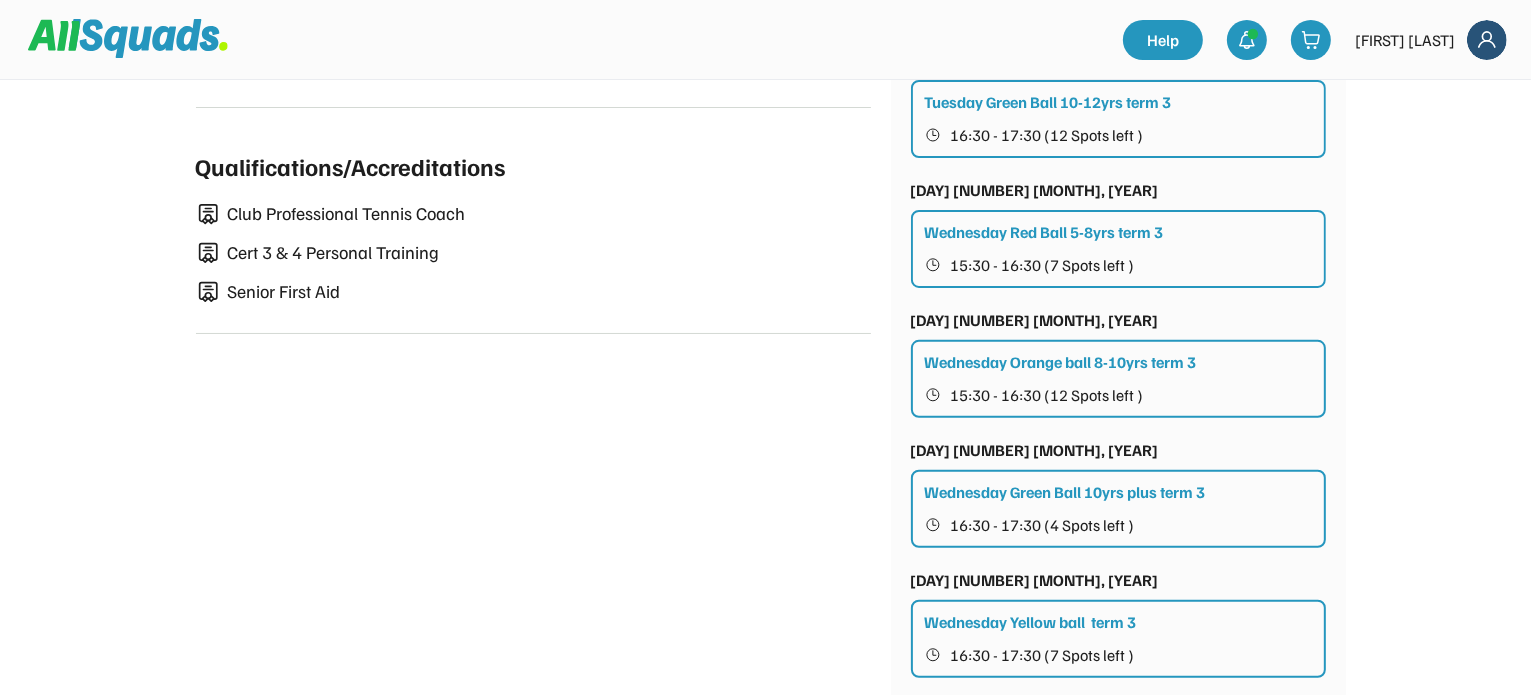 scroll, scrollTop: 1100, scrollLeft: 0, axis: vertical 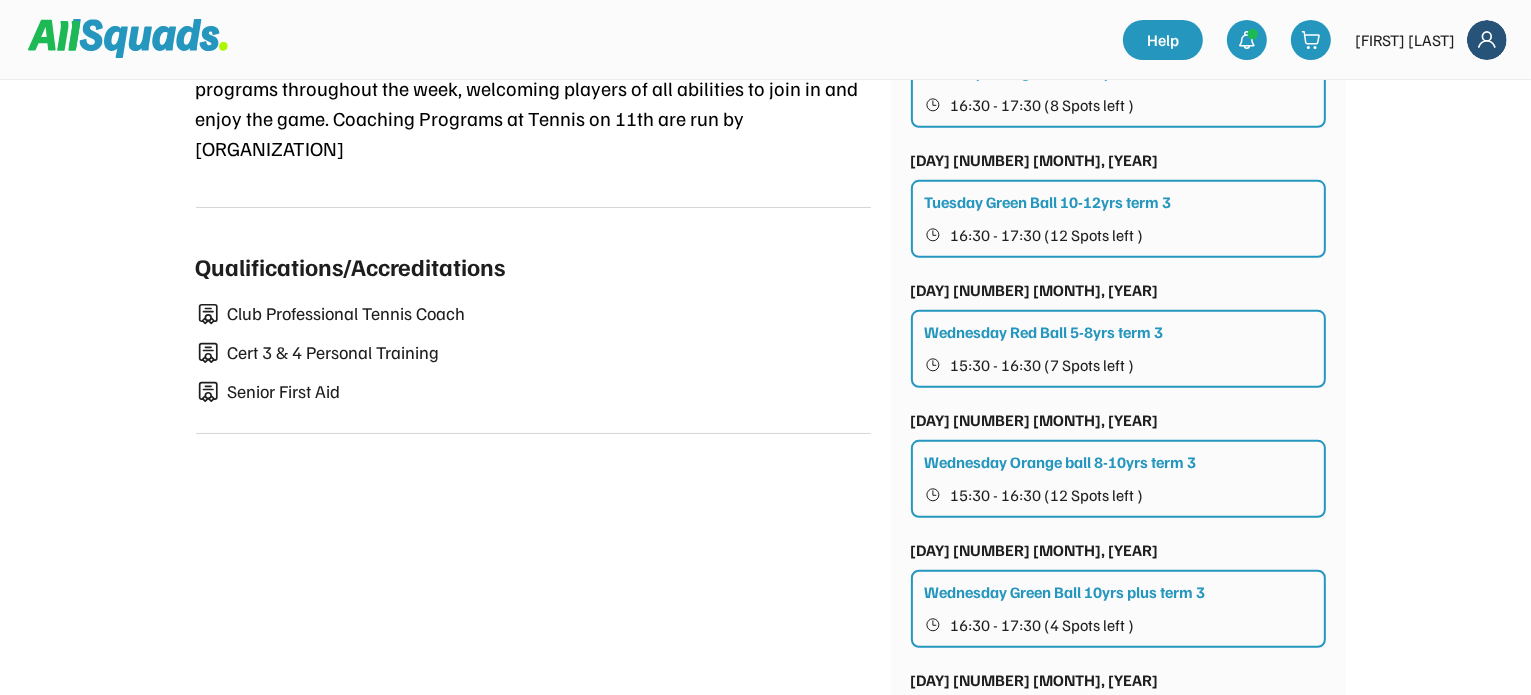 click on "[TIME] - [TIME]  ([SPOTS] Spots left )" at bounding box center (1075, 235) 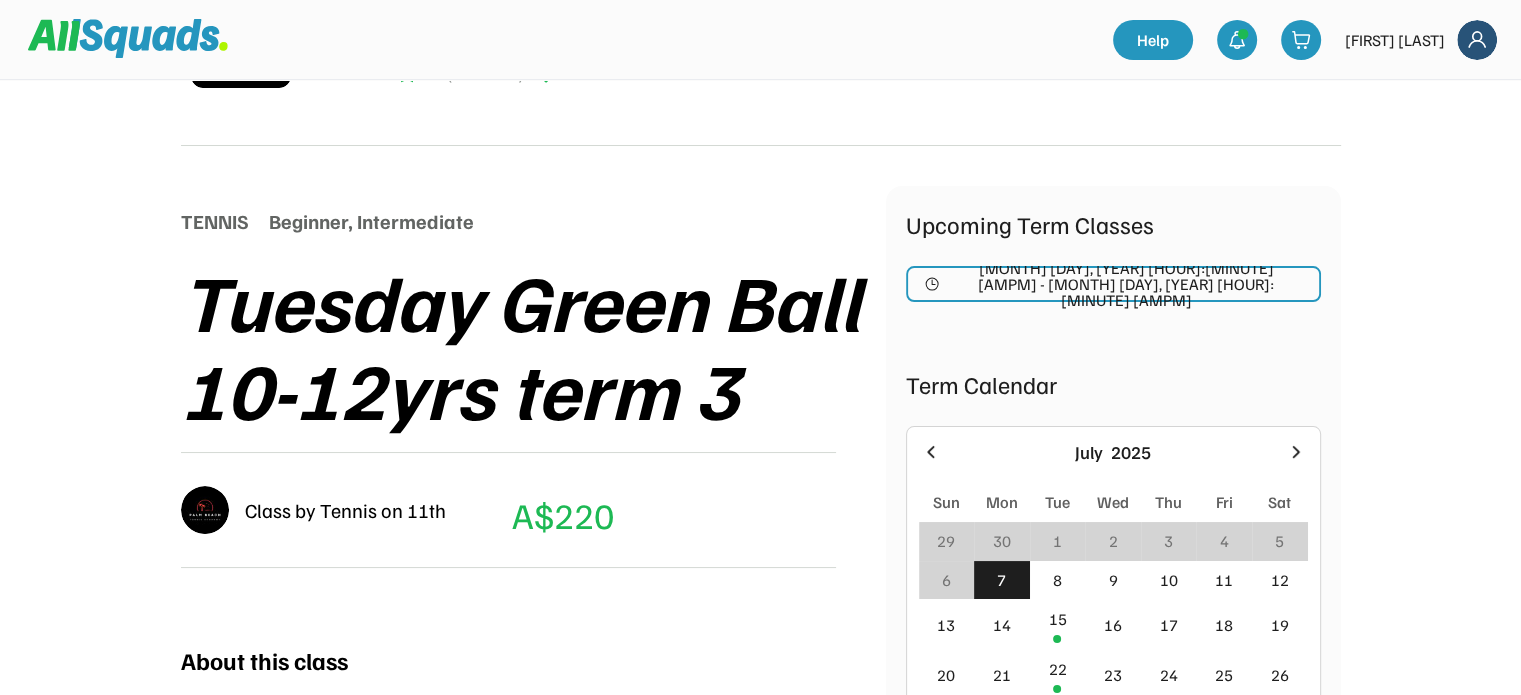 scroll, scrollTop: 500, scrollLeft: 0, axis: vertical 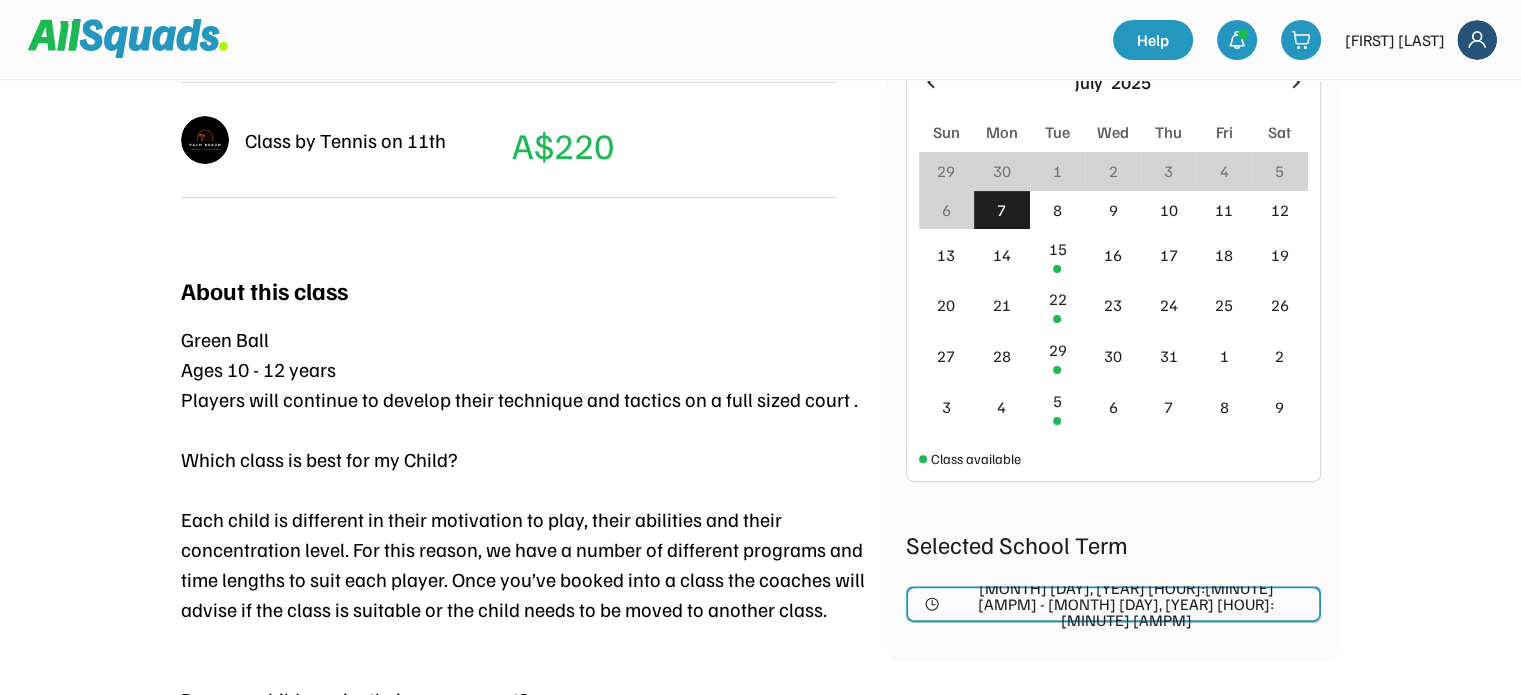 click on "[DATE] [TIME] - [DATE] [TIME]" at bounding box center (1055, 604) 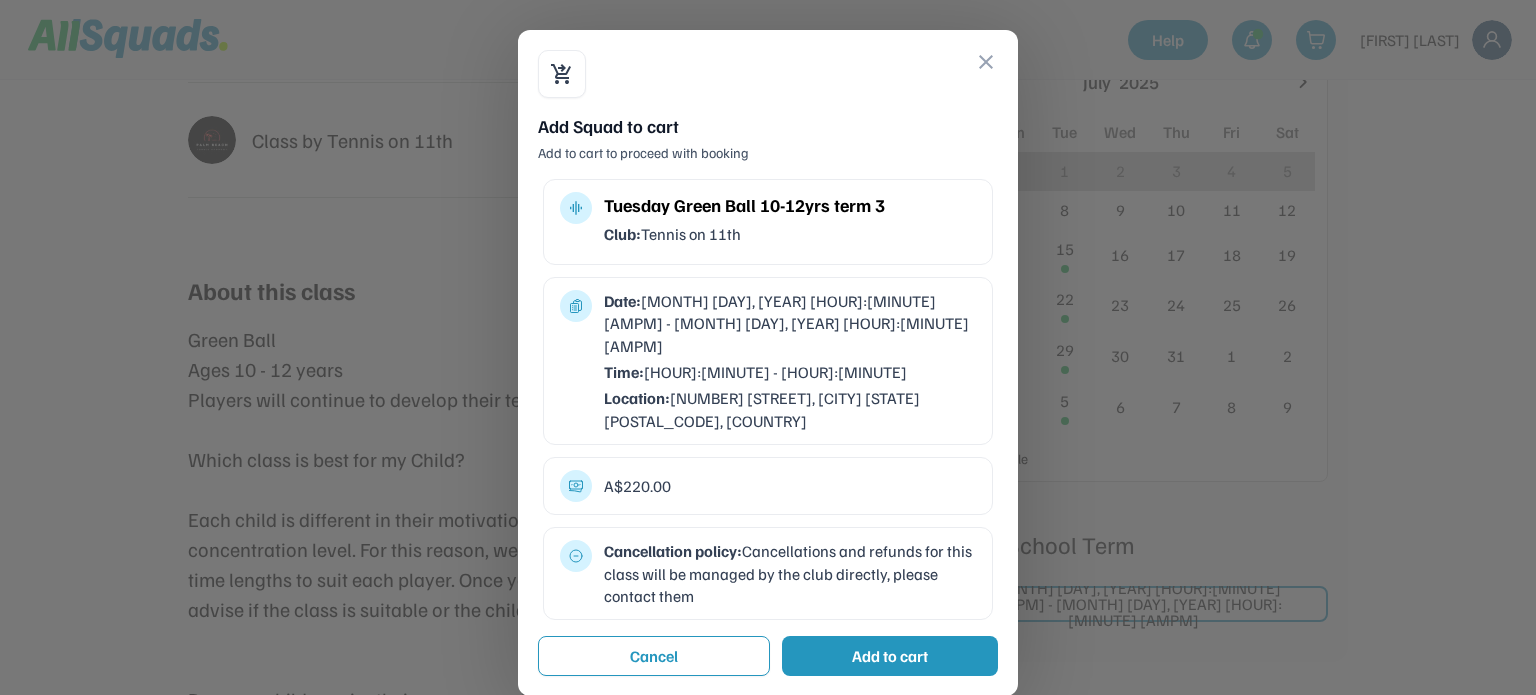 click on "Add to cart" at bounding box center (890, 612) 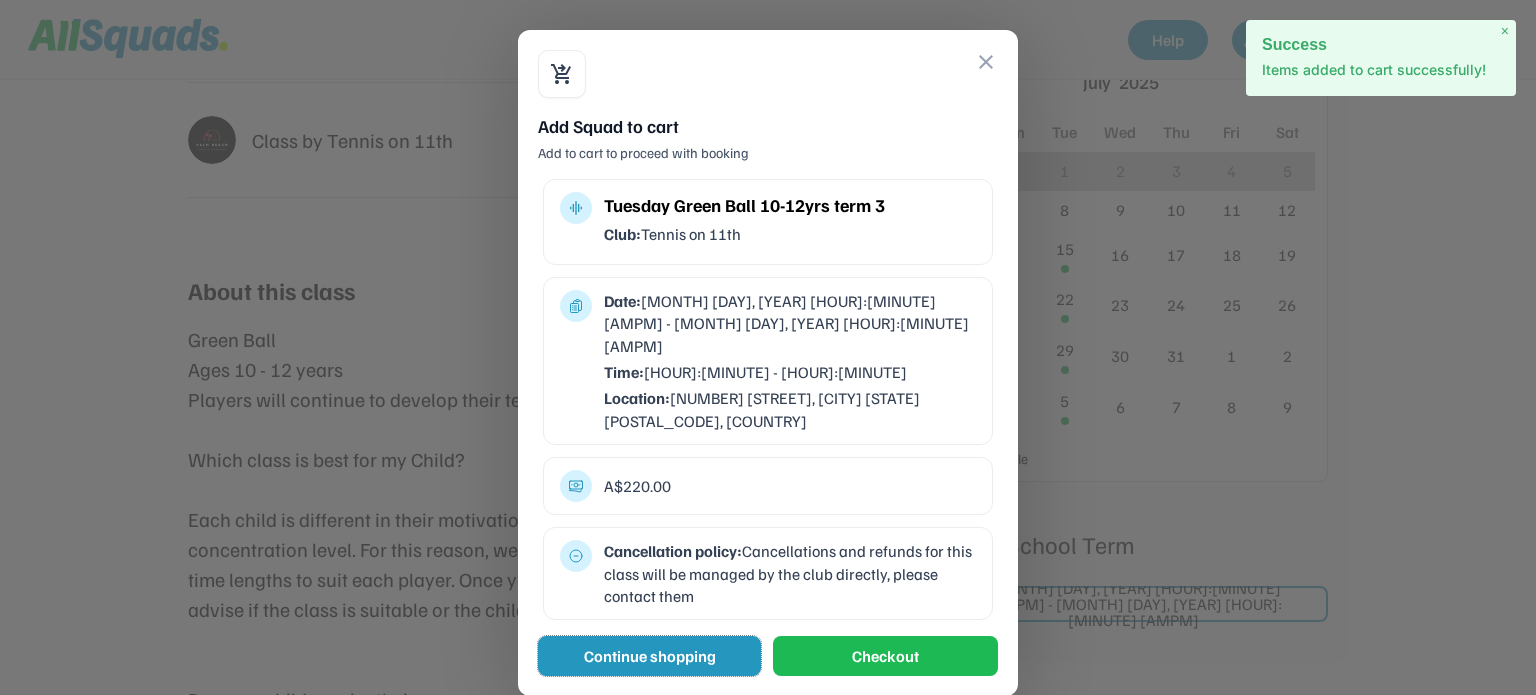 click on "Continue shopping" at bounding box center (649, 612) 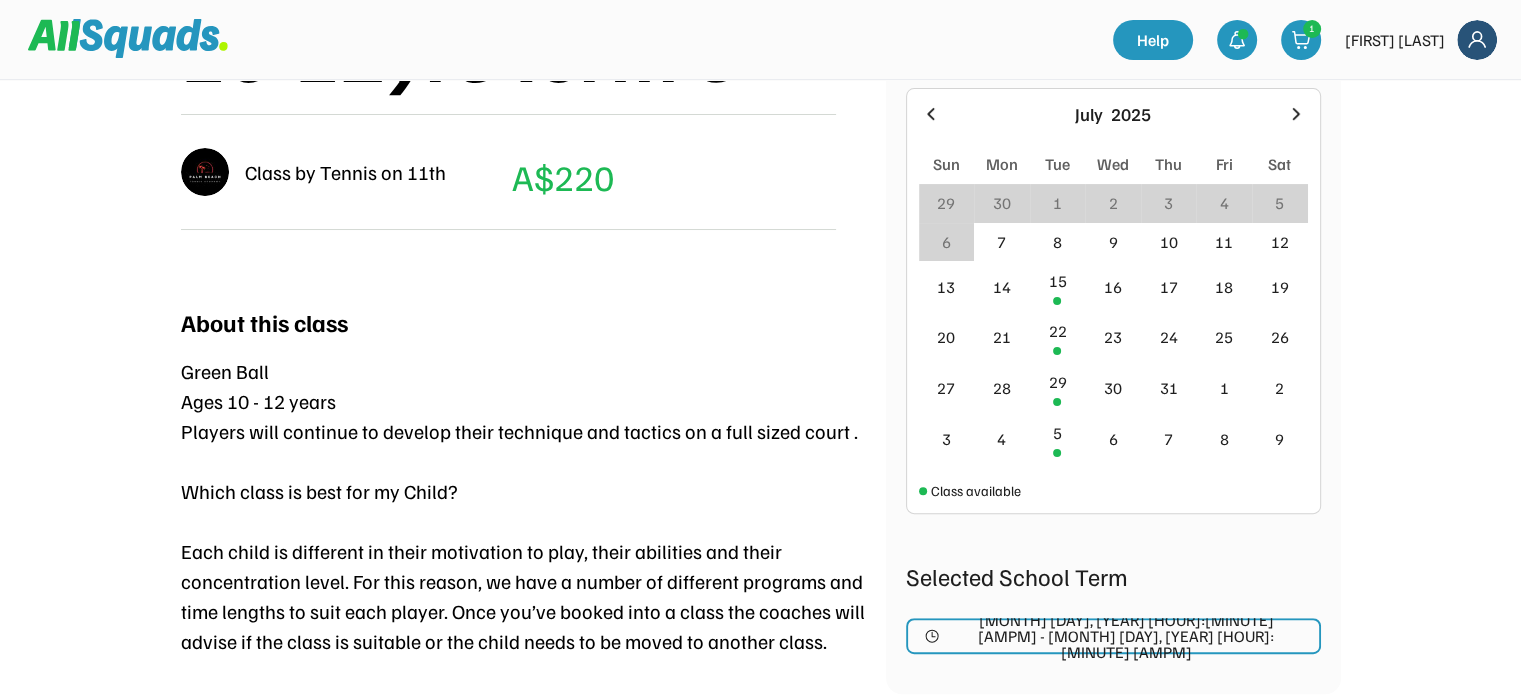 scroll, scrollTop: 600, scrollLeft: 0, axis: vertical 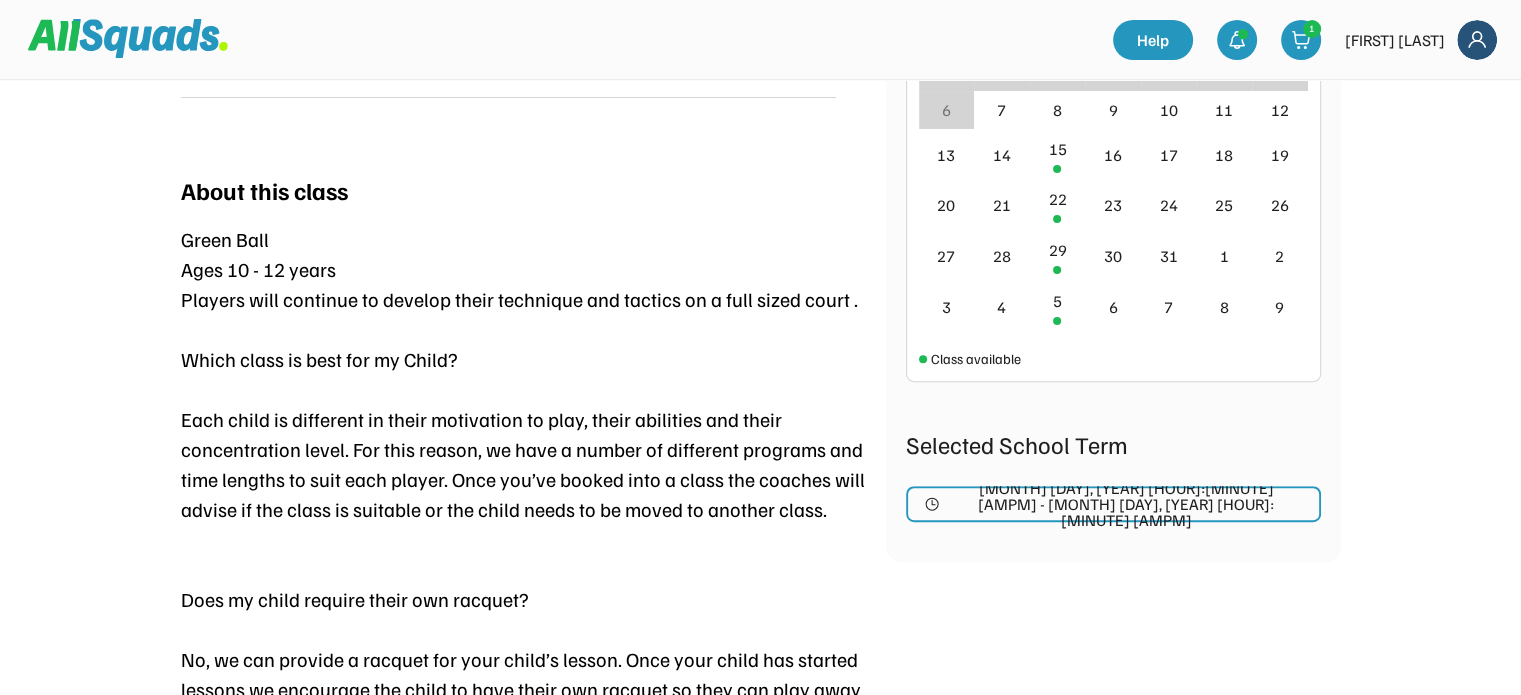 click at bounding box center [128, 38] 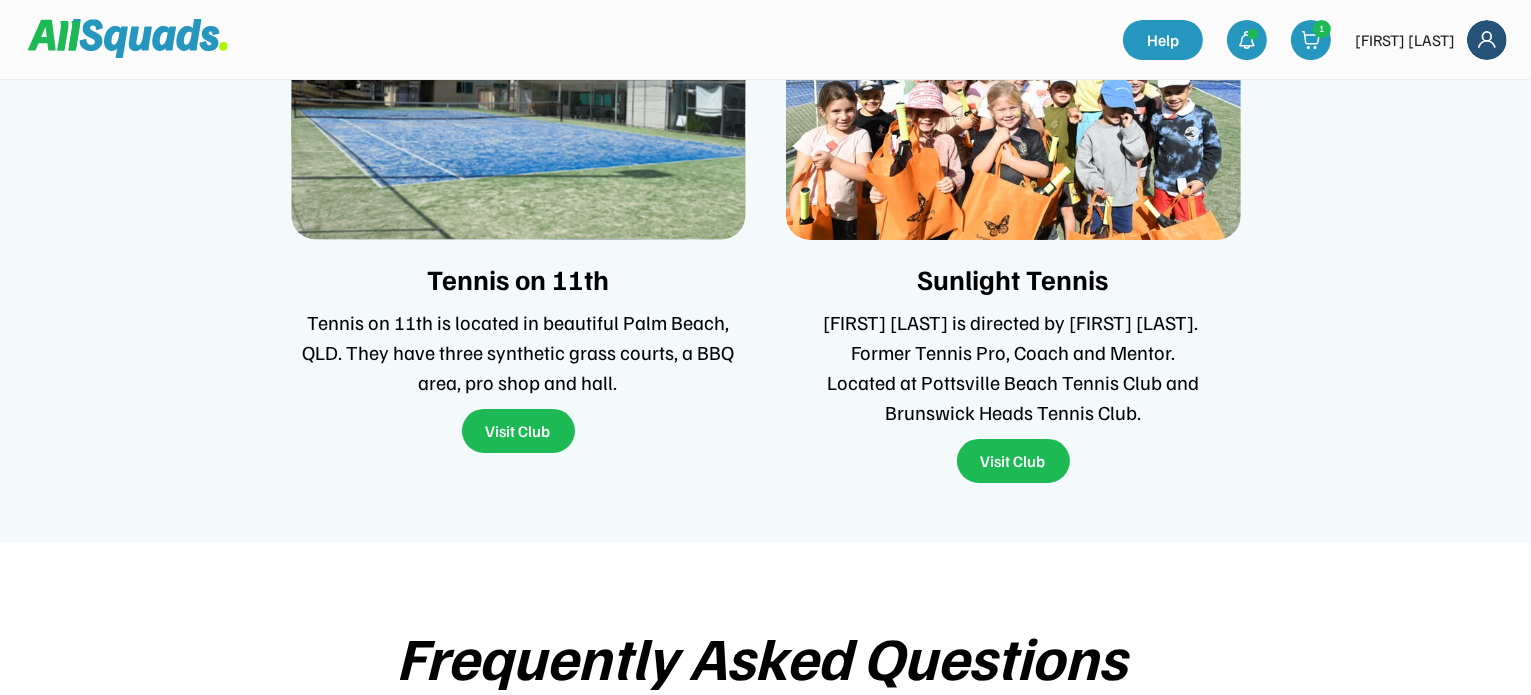 scroll, scrollTop: 4200, scrollLeft: 0, axis: vertical 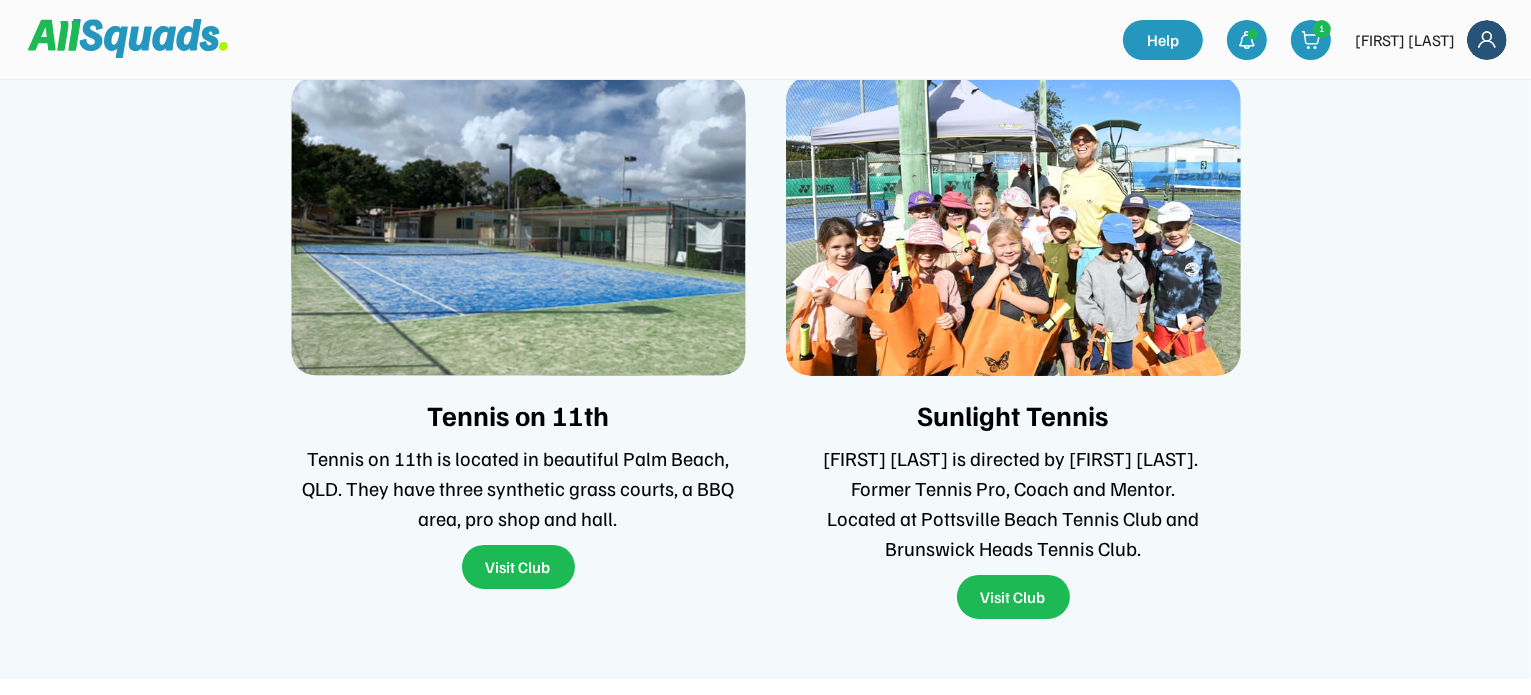 click at bounding box center (518, 226) 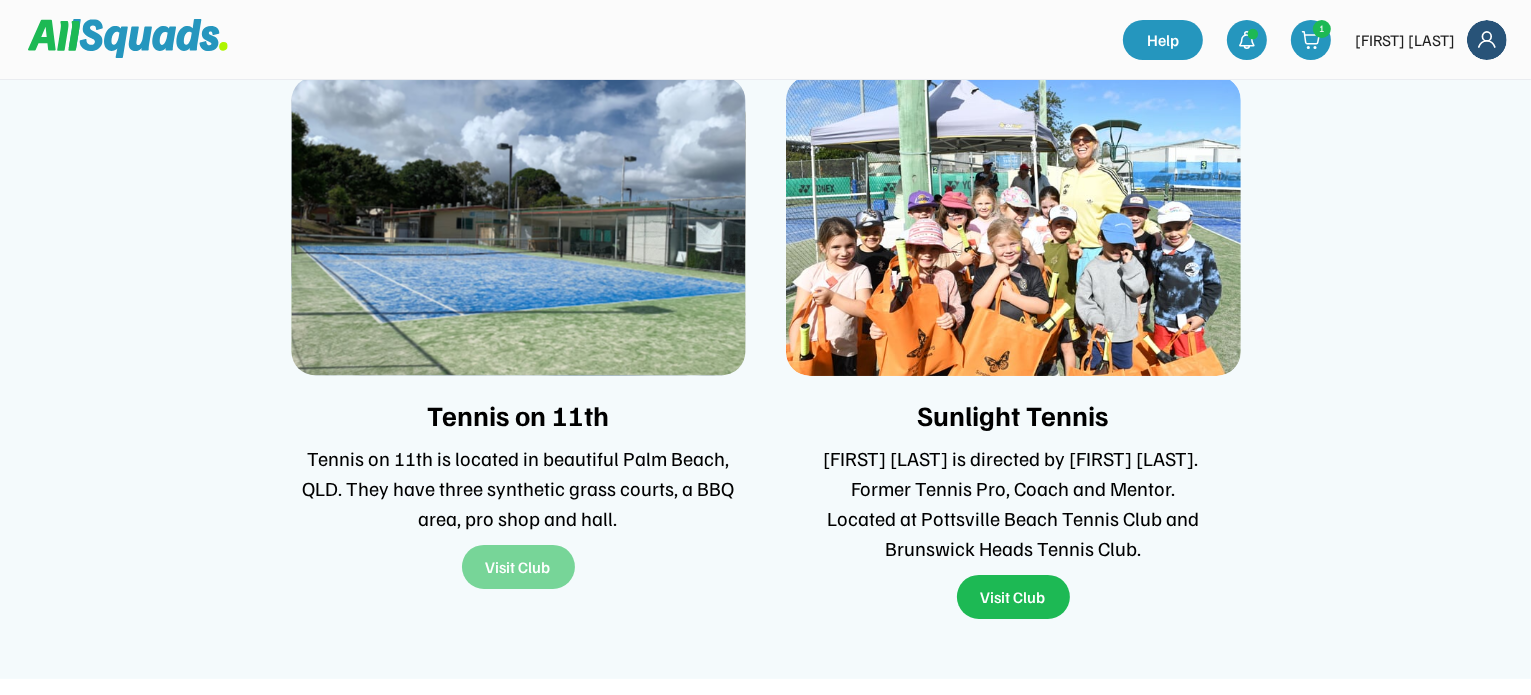 click on "Visit Club" at bounding box center (518, 567) 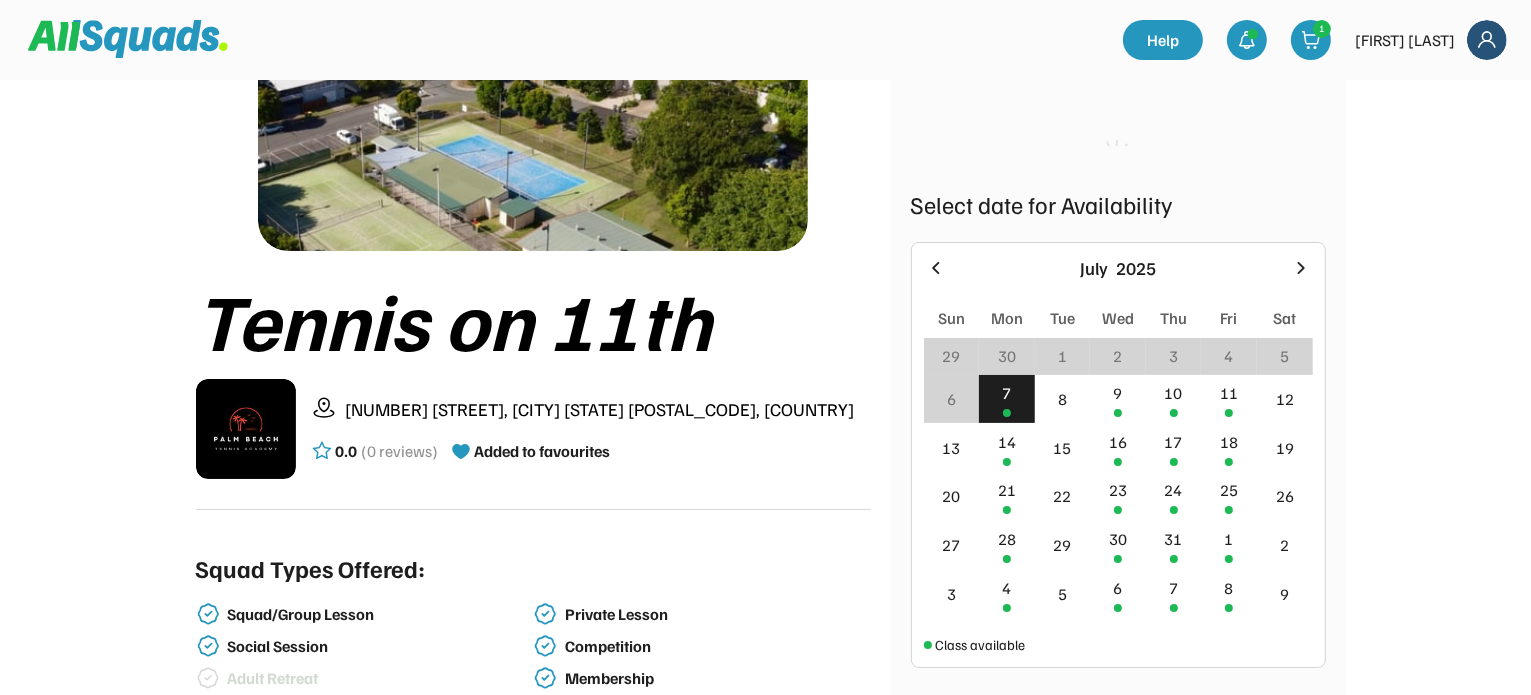 scroll, scrollTop: 0, scrollLeft: 0, axis: both 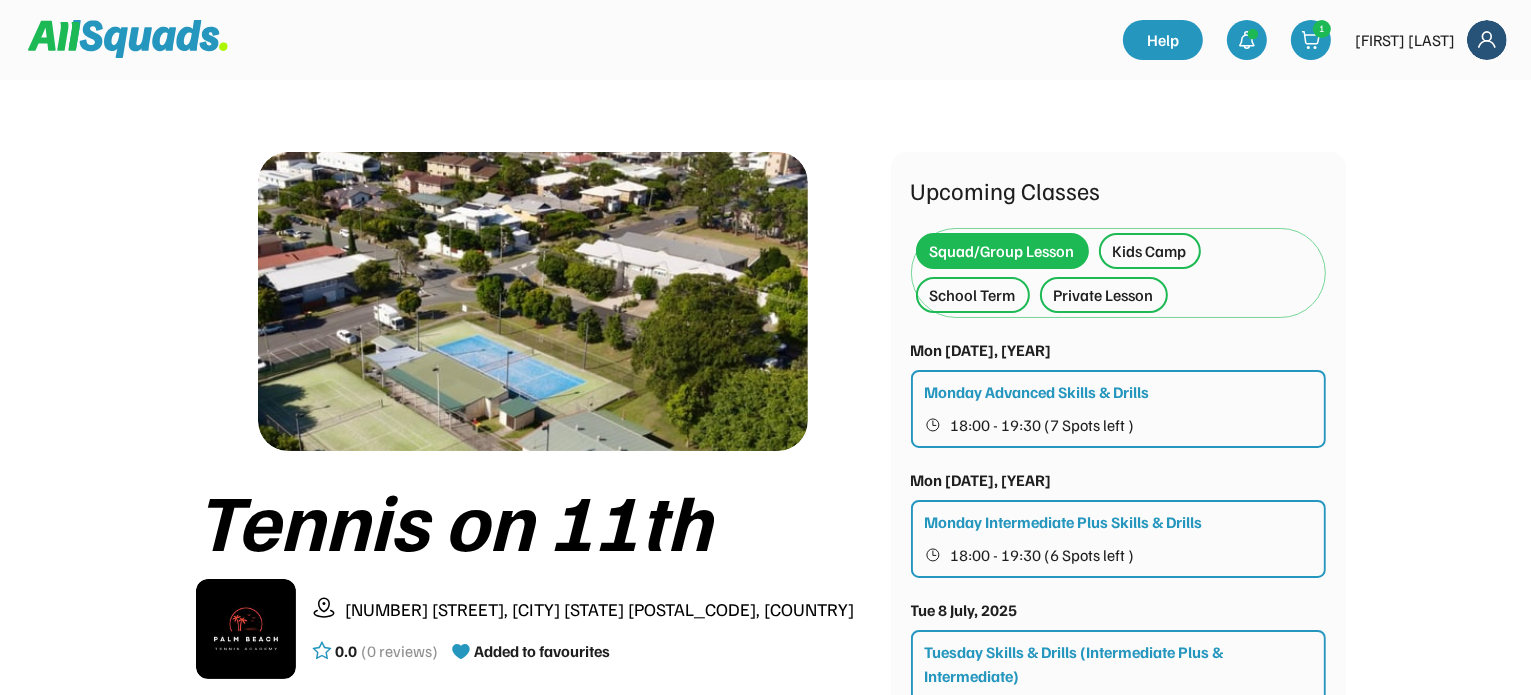 click on "Kids Camp" at bounding box center [1150, 251] 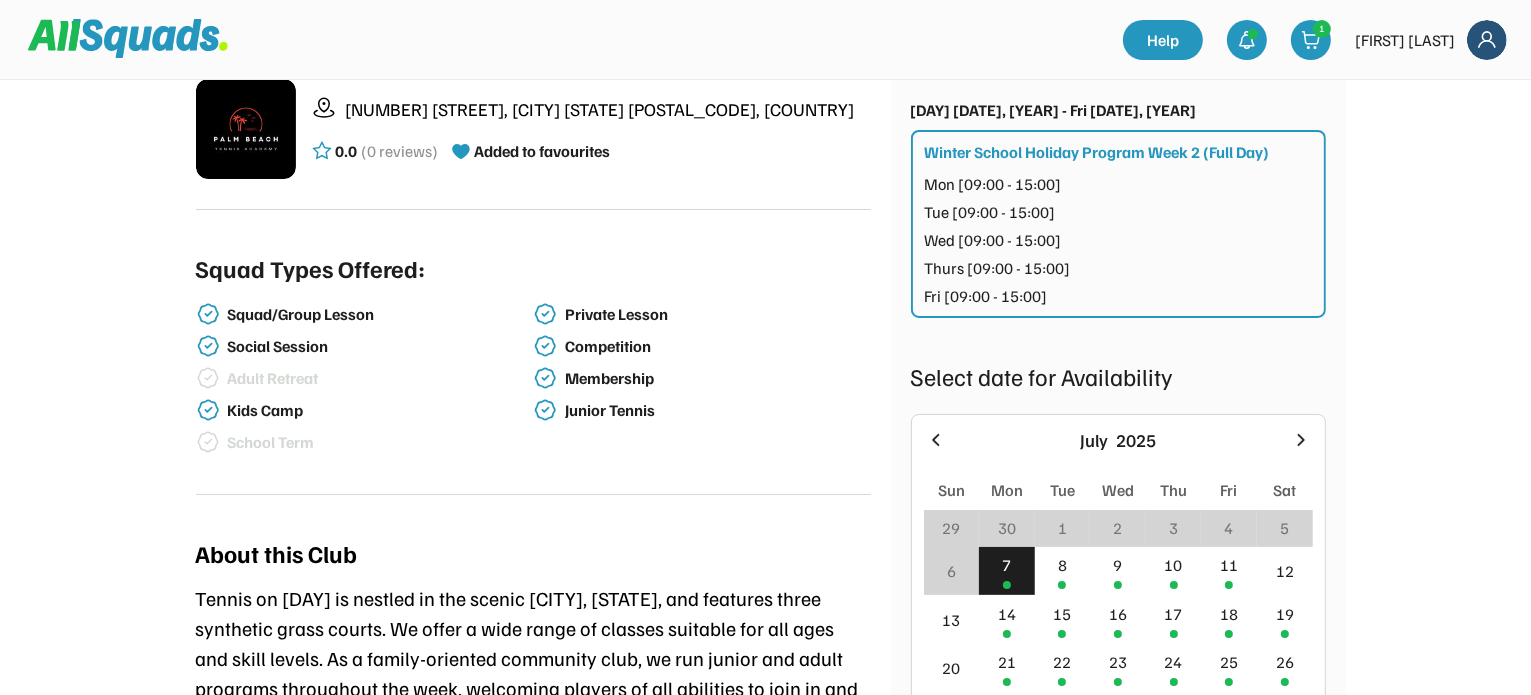scroll, scrollTop: 600, scrollLeft: 0, axis: vertical 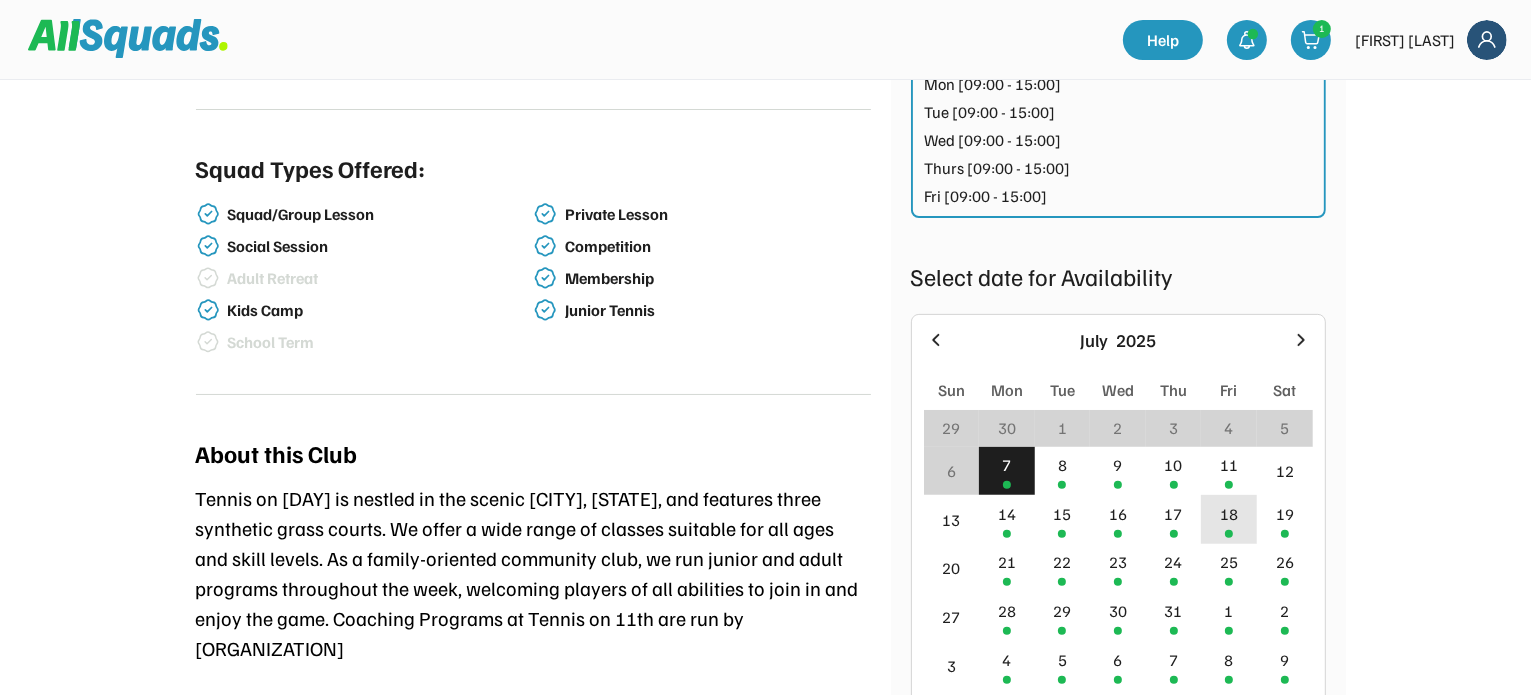 click on "18" at bounding box center (1229, 562) 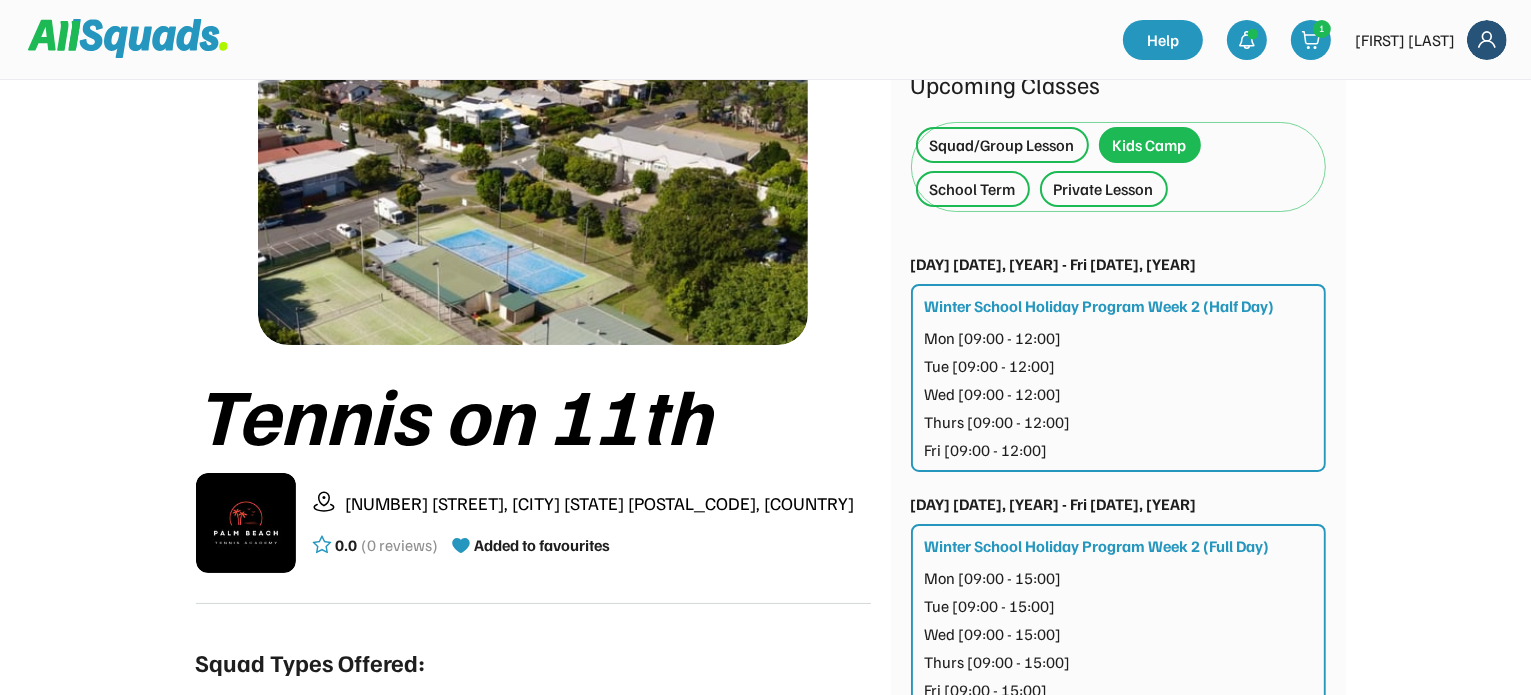 scroll, scrollTop: 0, scrollLeft: 0, axis: both 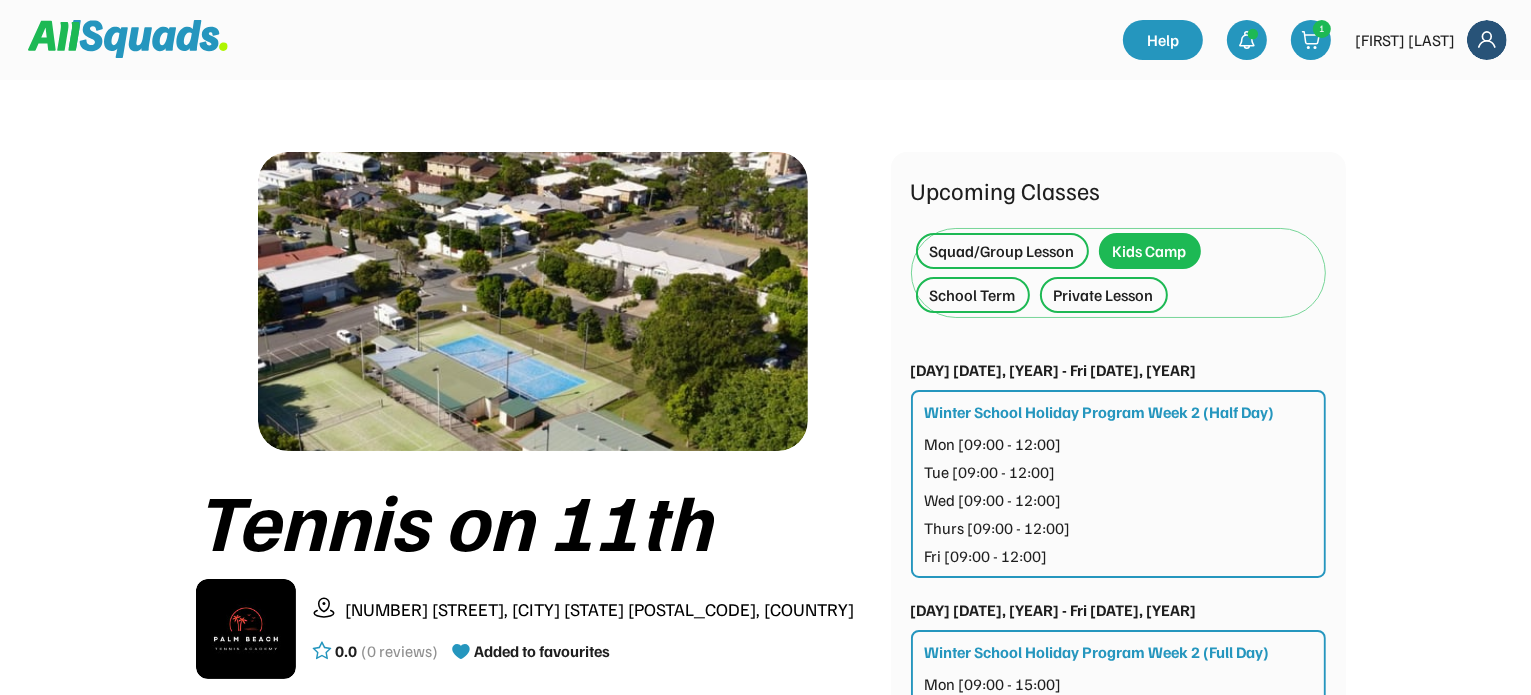 click on "School Term" at bounding box center (973, 295) 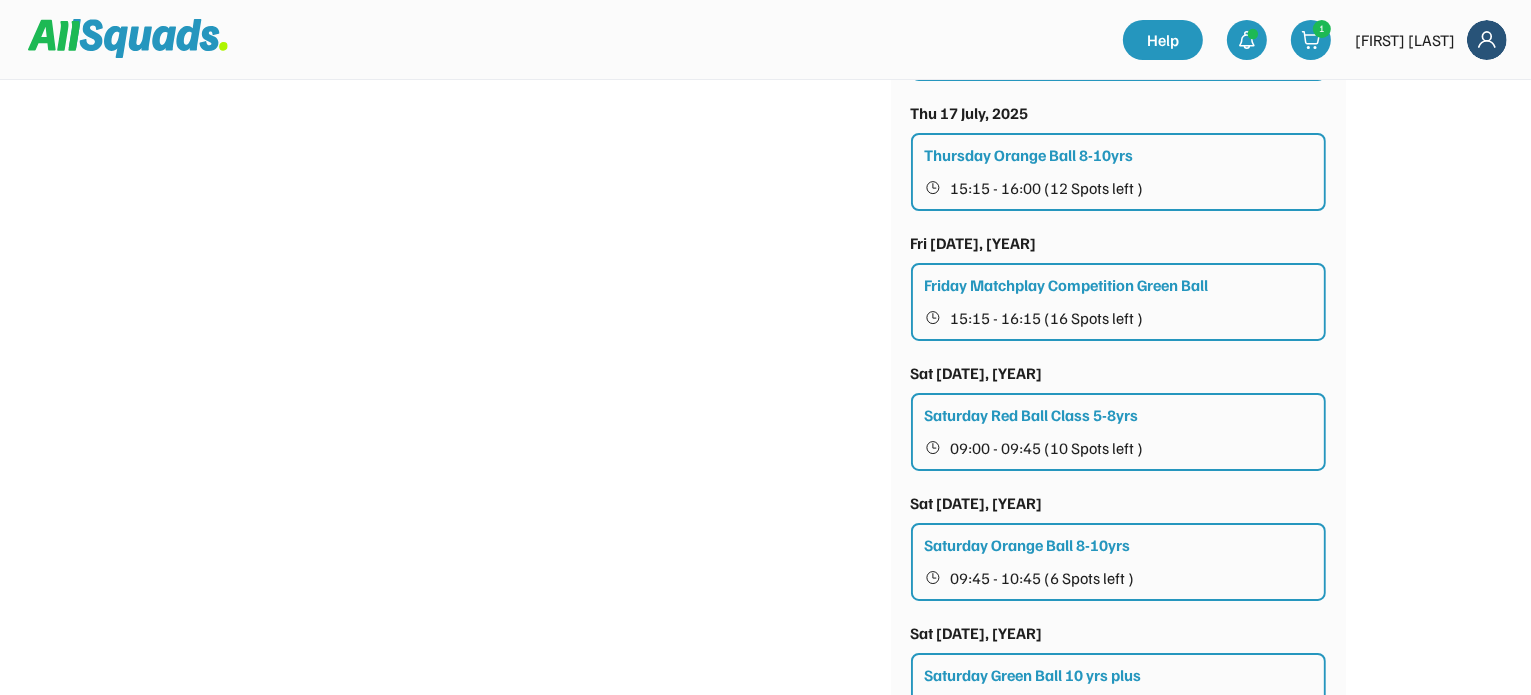 scroll, scrollTop: 2600, scrollLeft: 0, axis: vertical 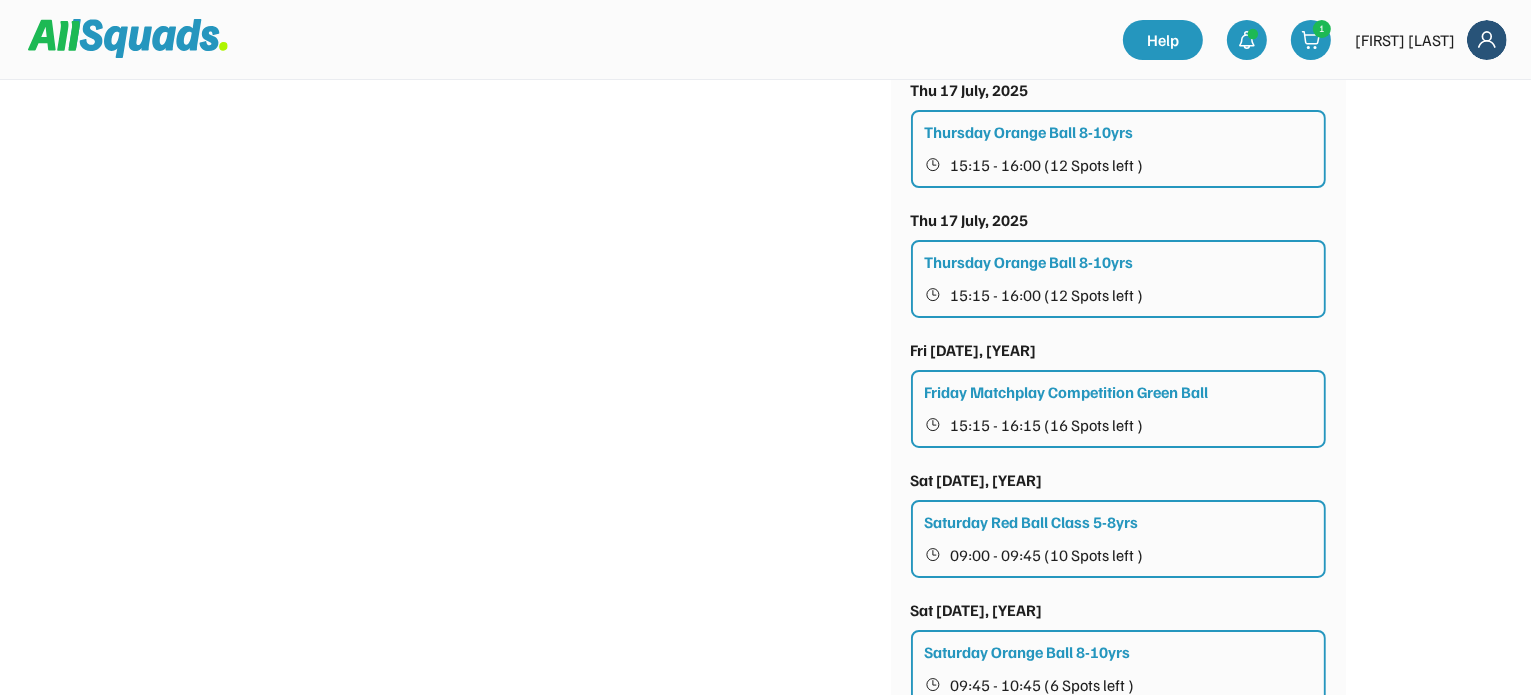 click on "Friday Matchplay Competition Green Ball" at bounding box center (1067, 392) 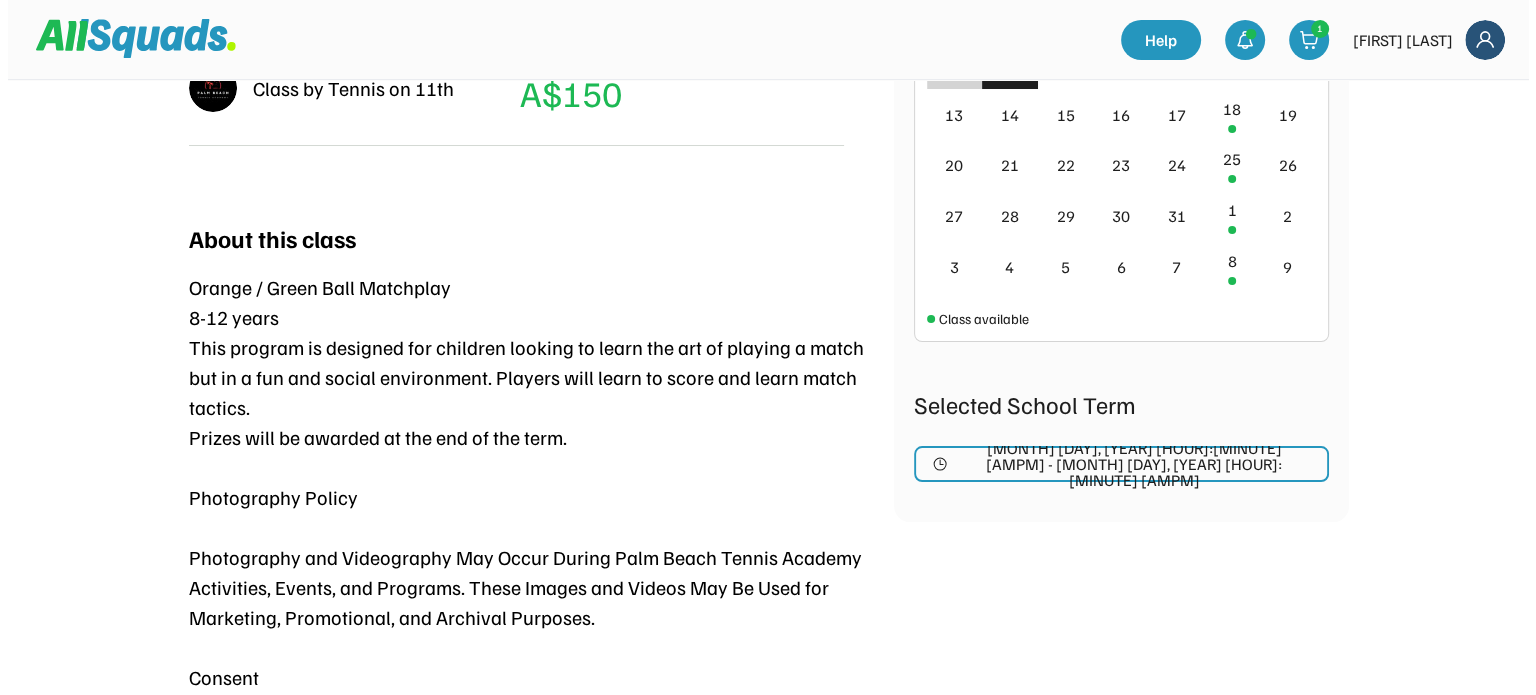 scroll, scrollTop: 700, scrollLeft: 0, axis: vertical 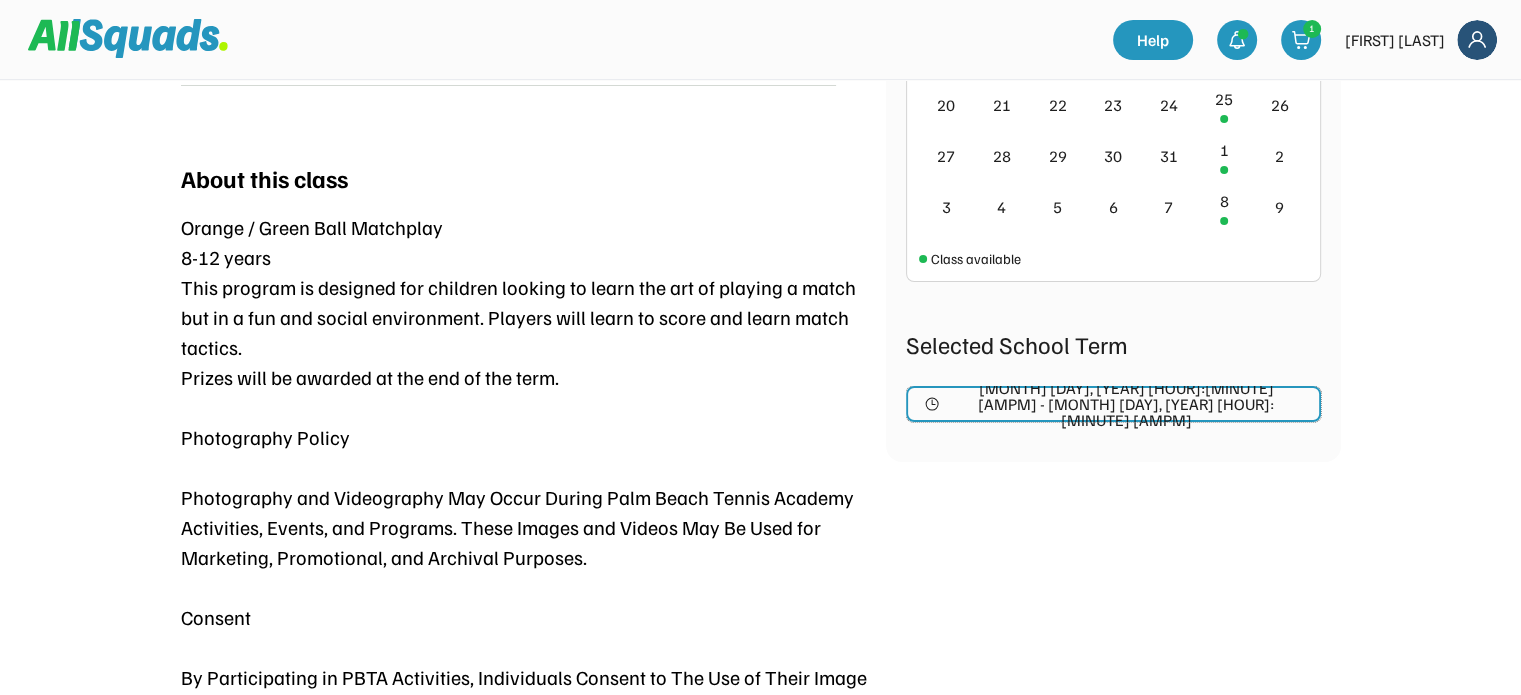click on "Jul 18, 2025 3:15 pm - Sep 19, 2025 4:15 pm" at bounding box center [1055, 404] 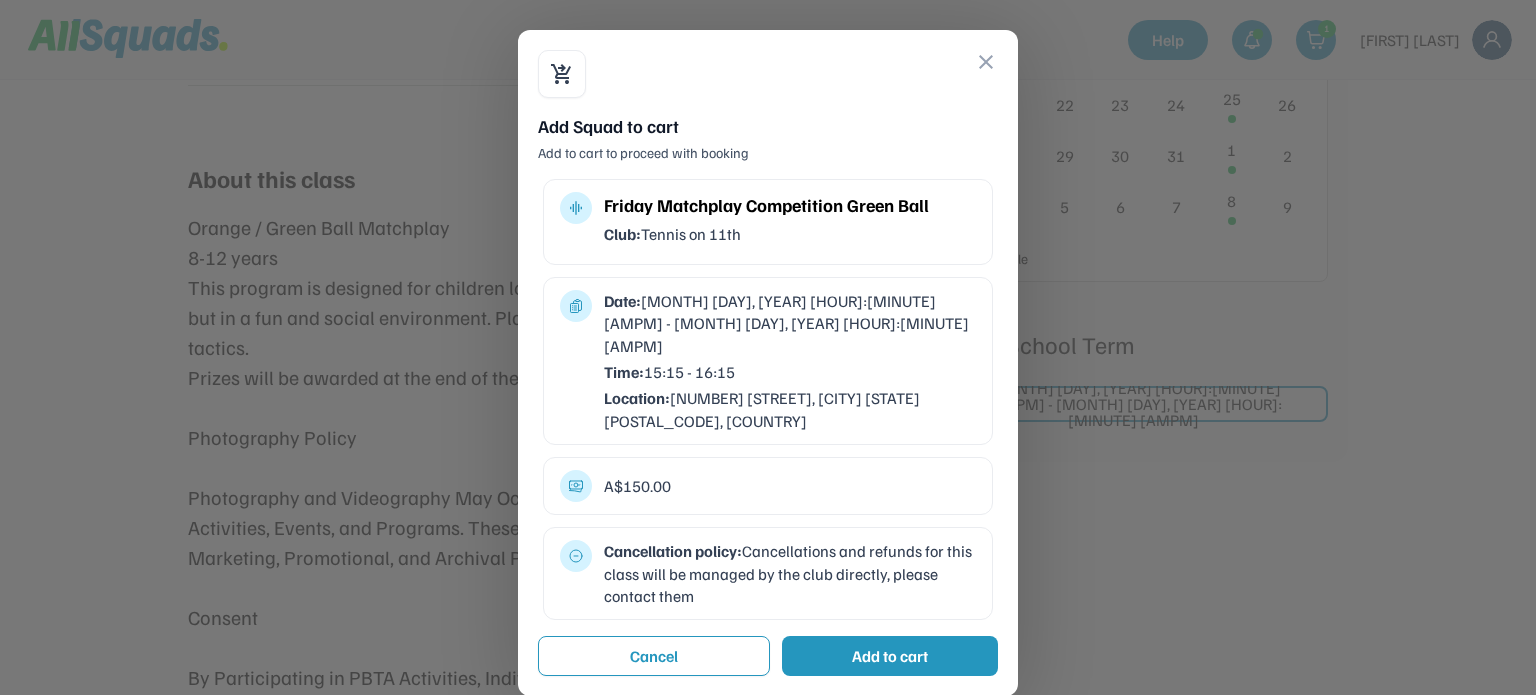 click on "Add to cart" at bounding box center (890, 612) 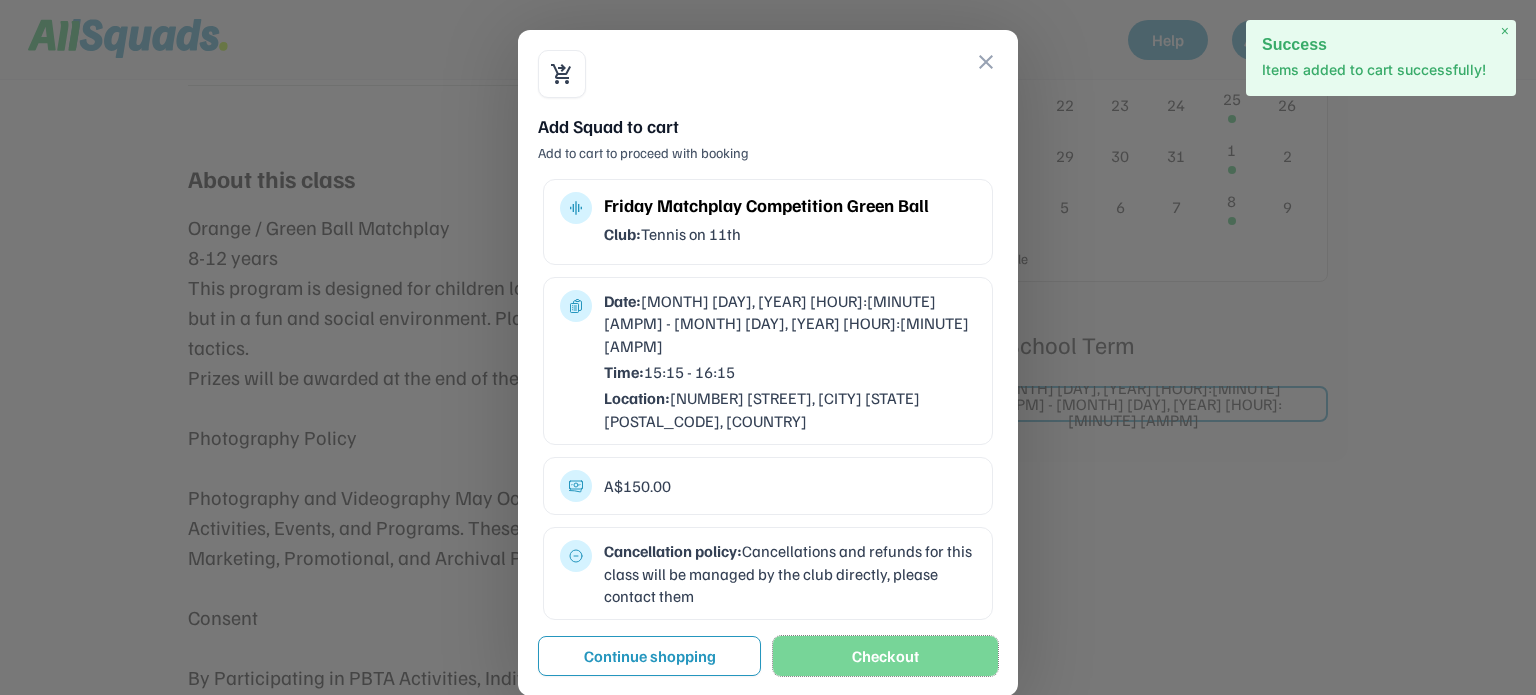 click on "Checkout" at bounding box center (885, 612) 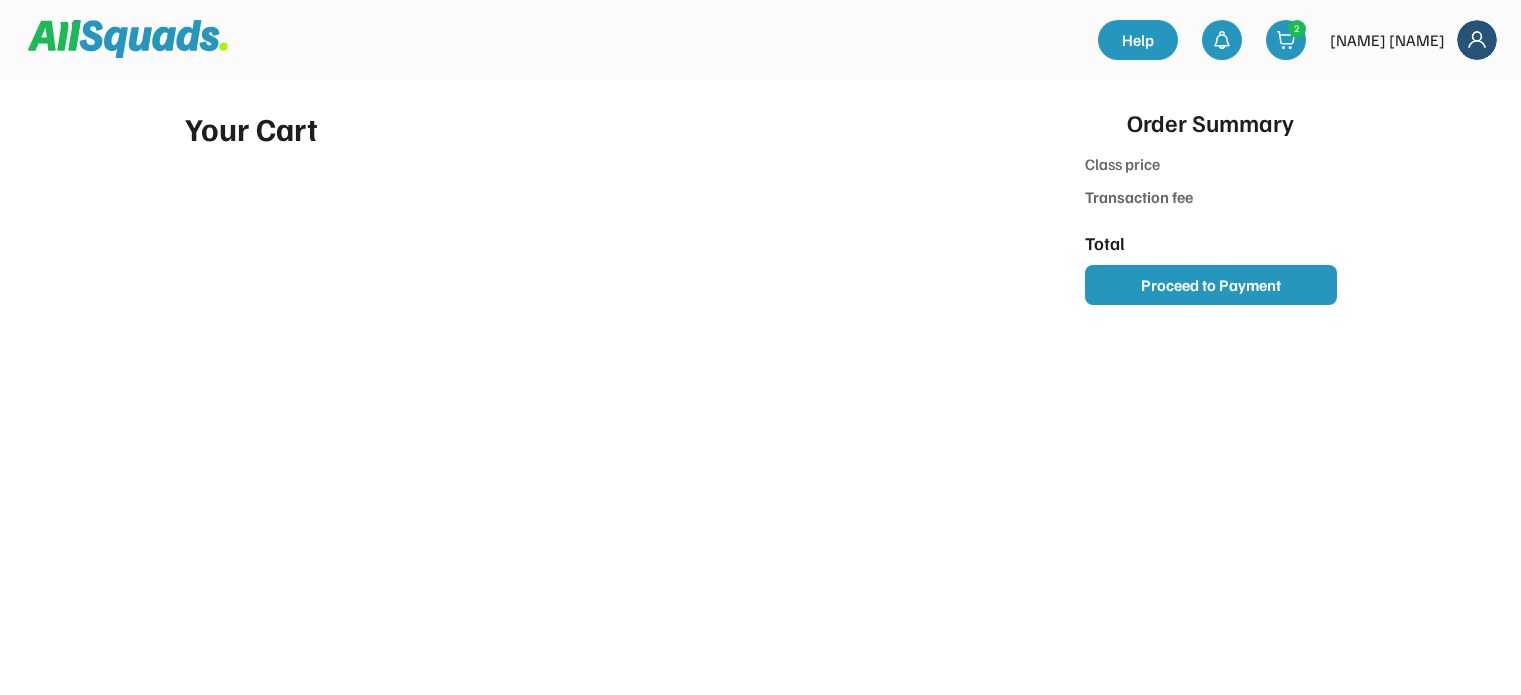 scroll, scrollTop: 0, scrollLeft: 0, axis: both 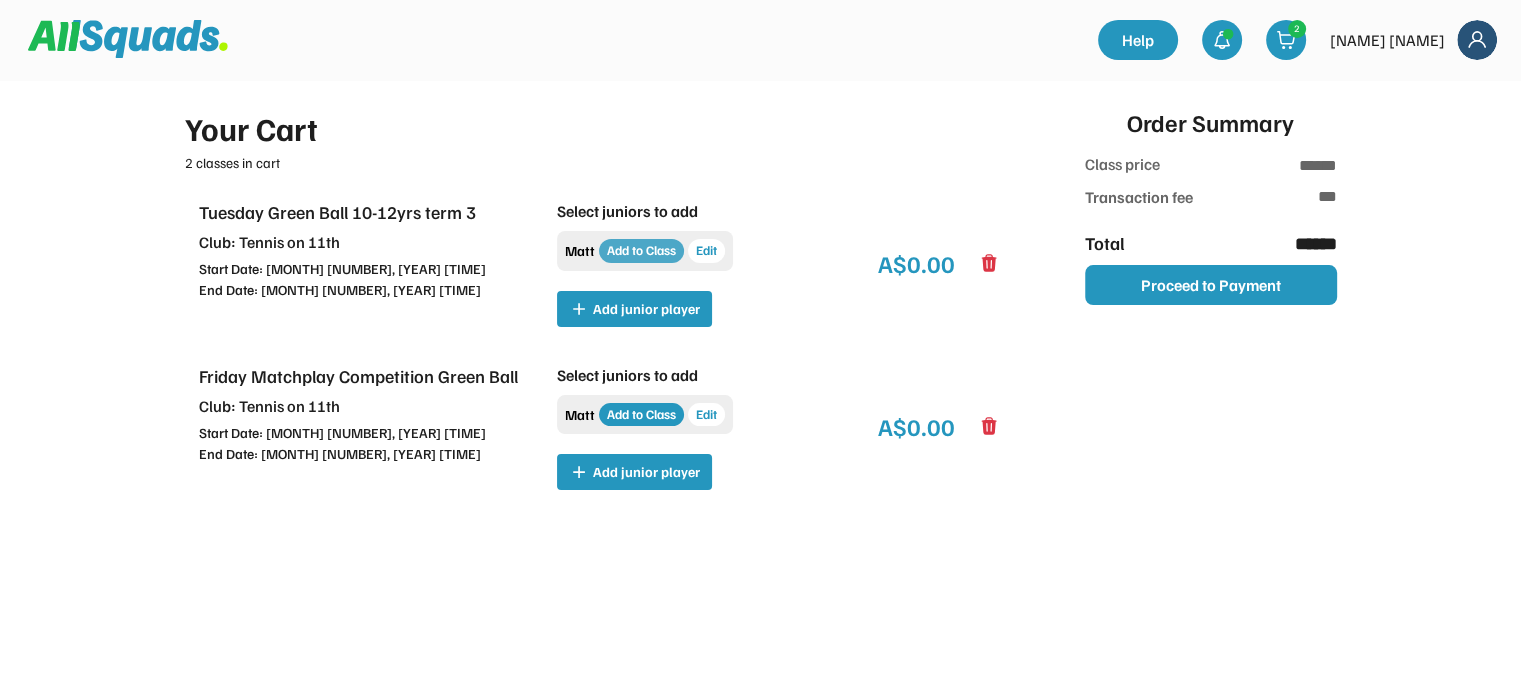 click on "Add to Class" at bounding box center (655, 251) 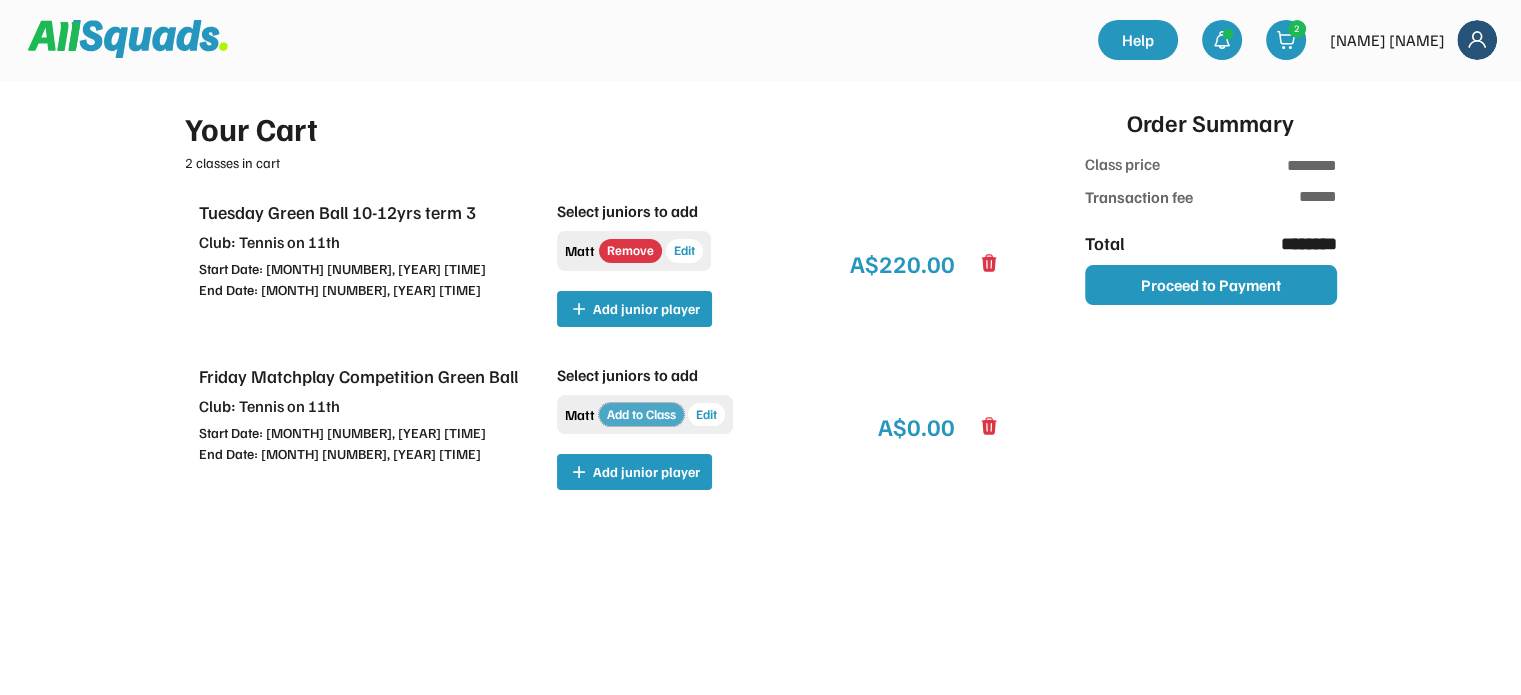 click on "Add to Class" at bounding box center [655, 415] 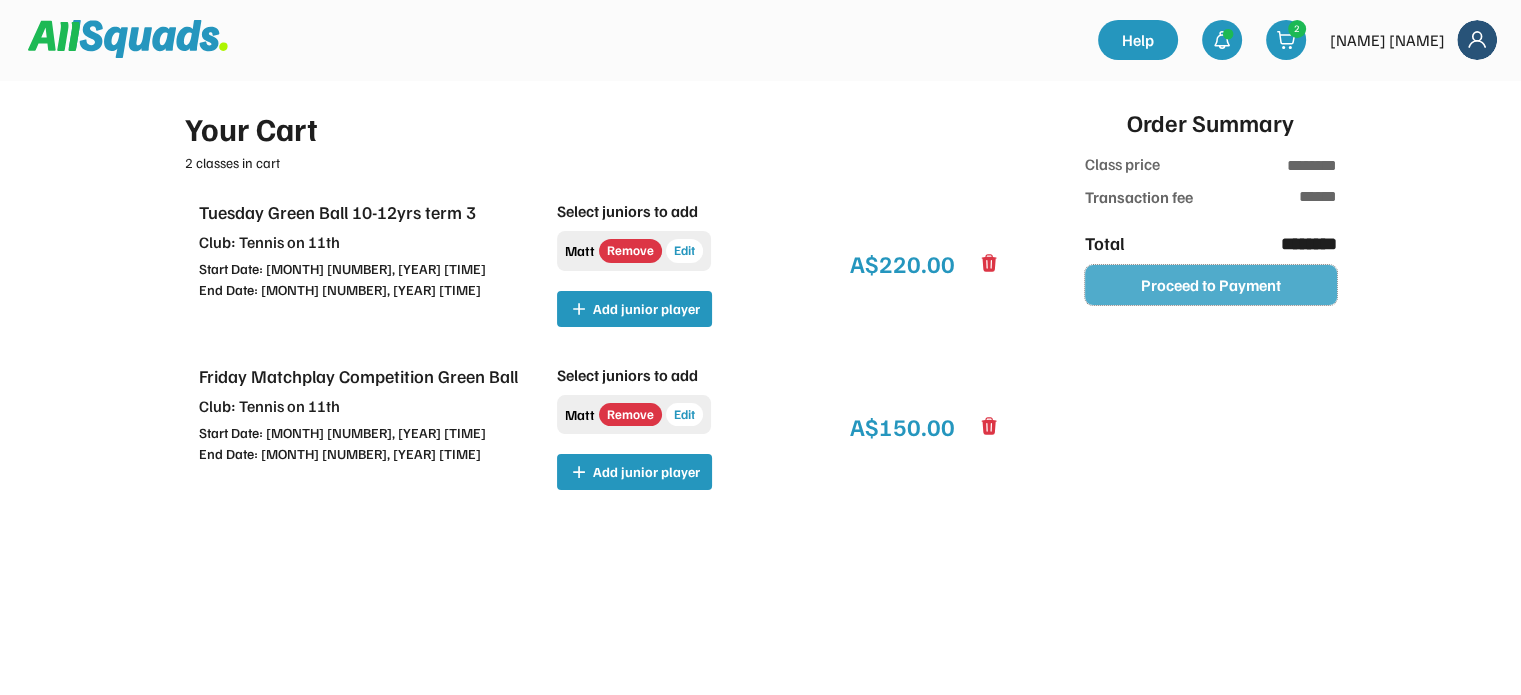 click on "Proceed to Payment" at bounding box center (1211, 285) 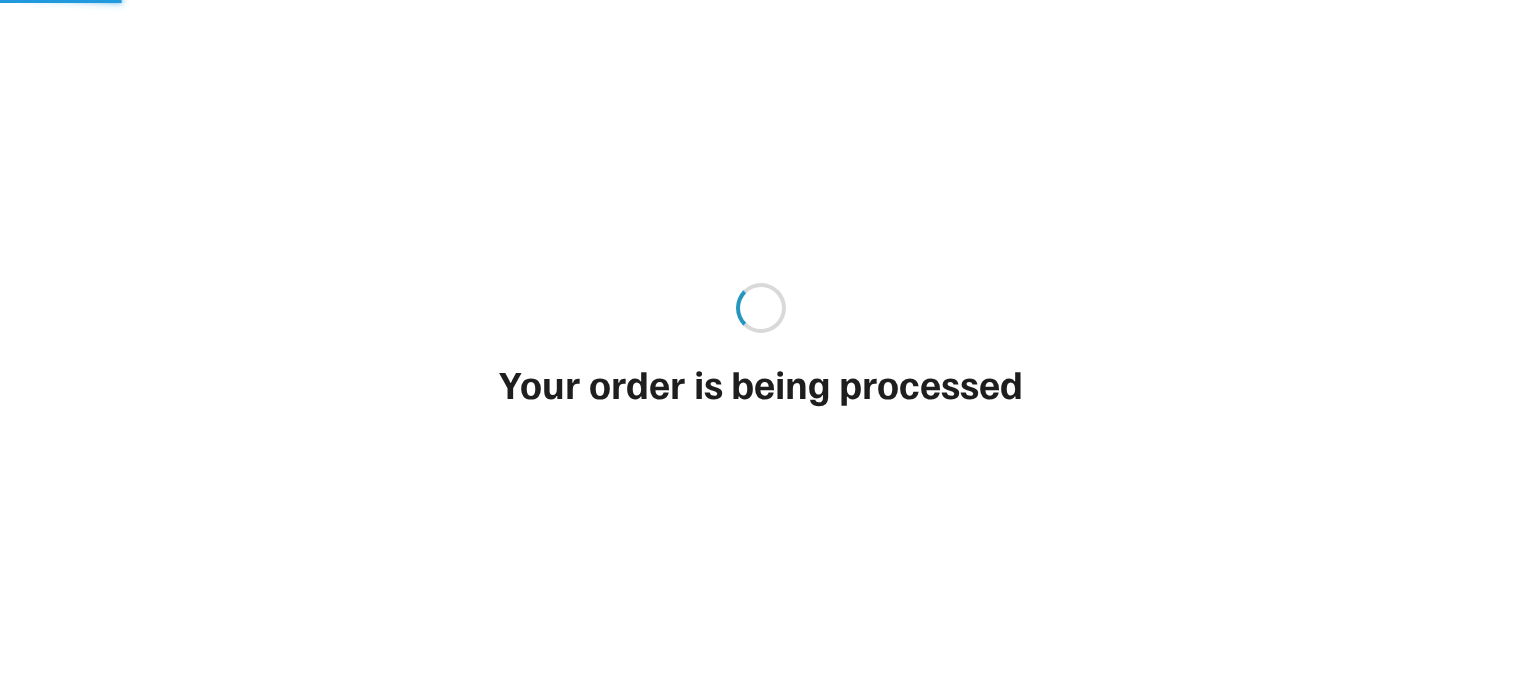 scroll, scrollTop: 0, scrollLeft: 0, axis: both 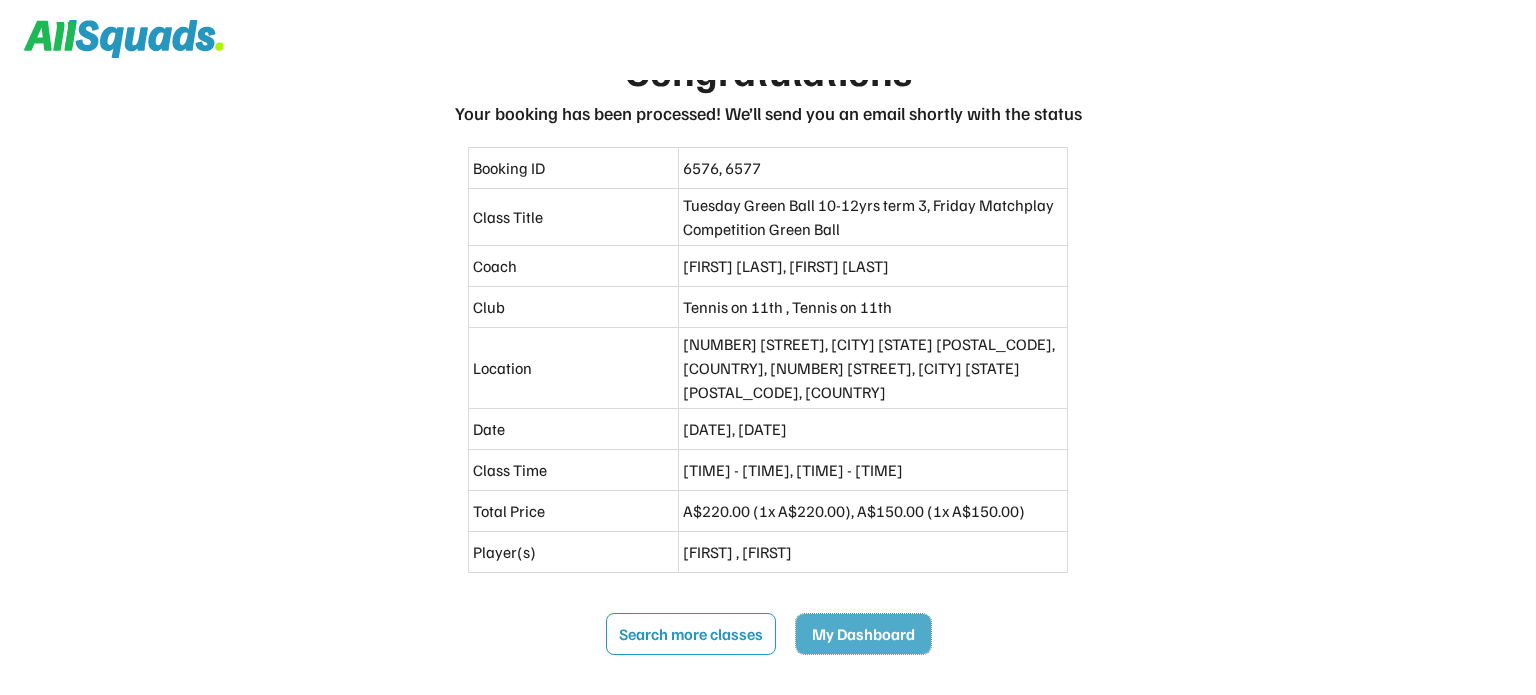 click on "My Dashboard" at bounding box center (863, 634) 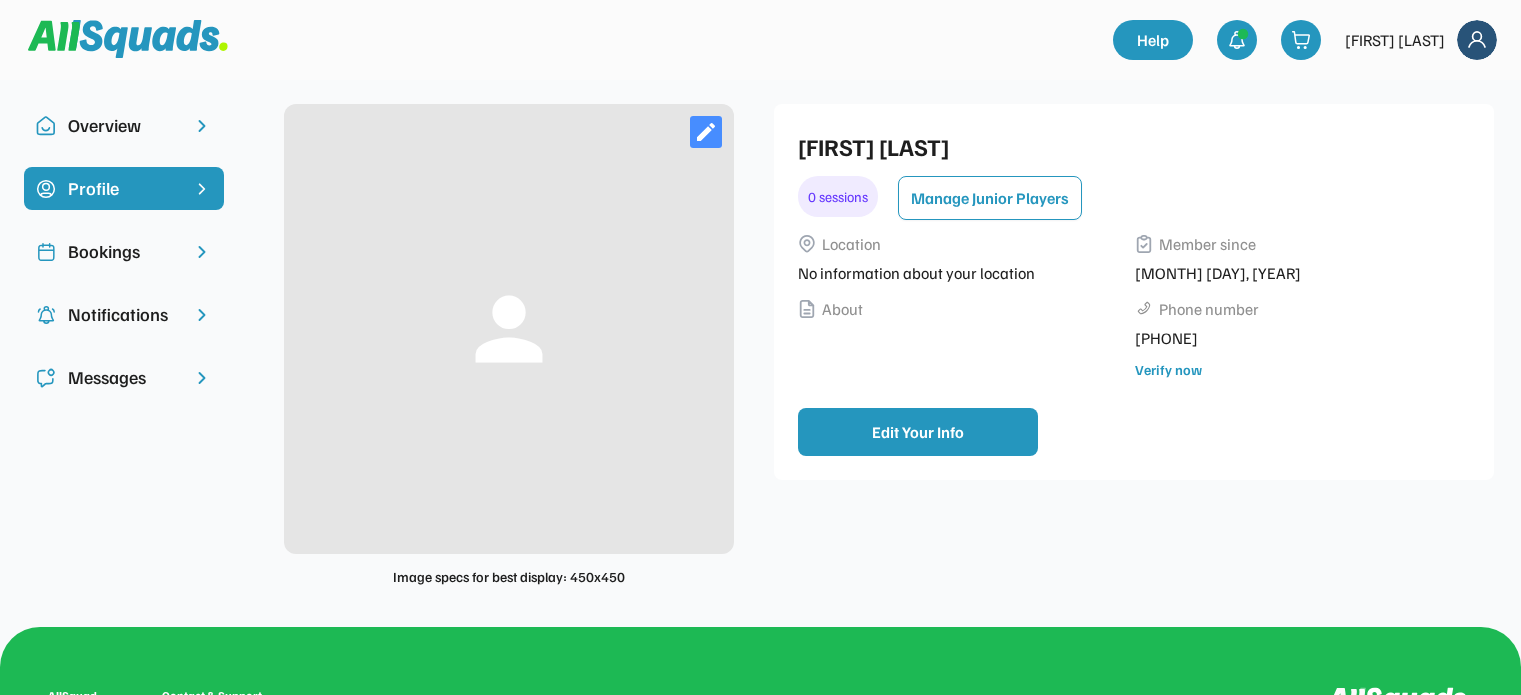 scroll, scrollTop: 0, scrollLeft: 0, axis: both 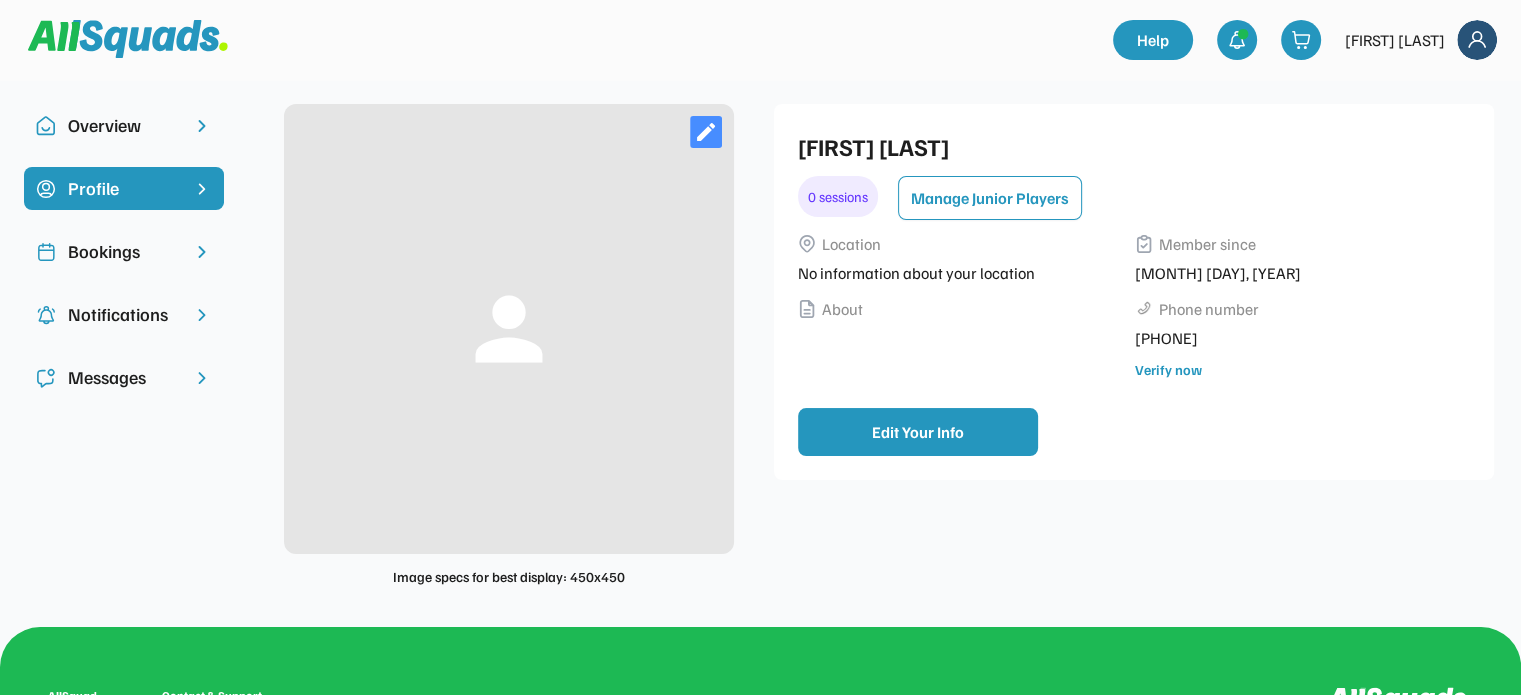 click on "Bookings" at bounding box center (124, 251) 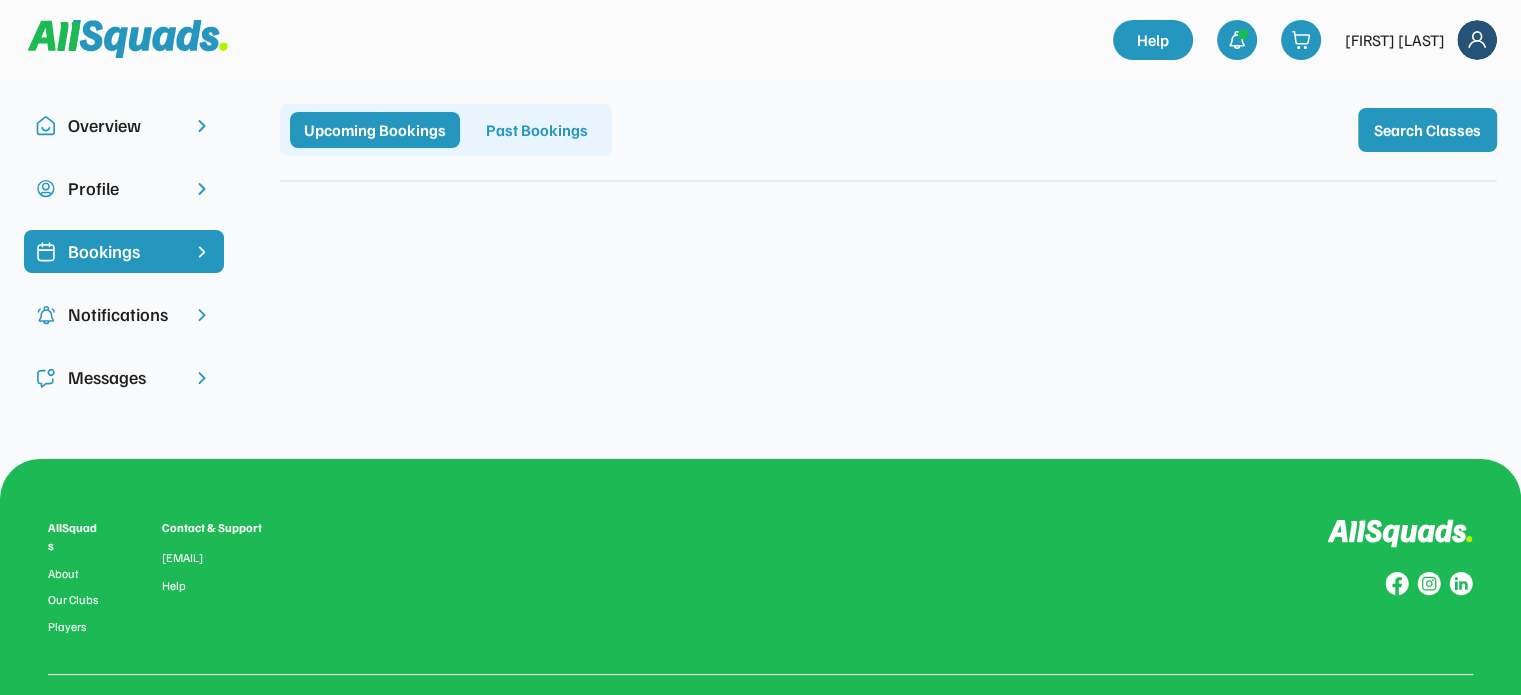 click on "Past Bookings" at bounding box center (537, 130) 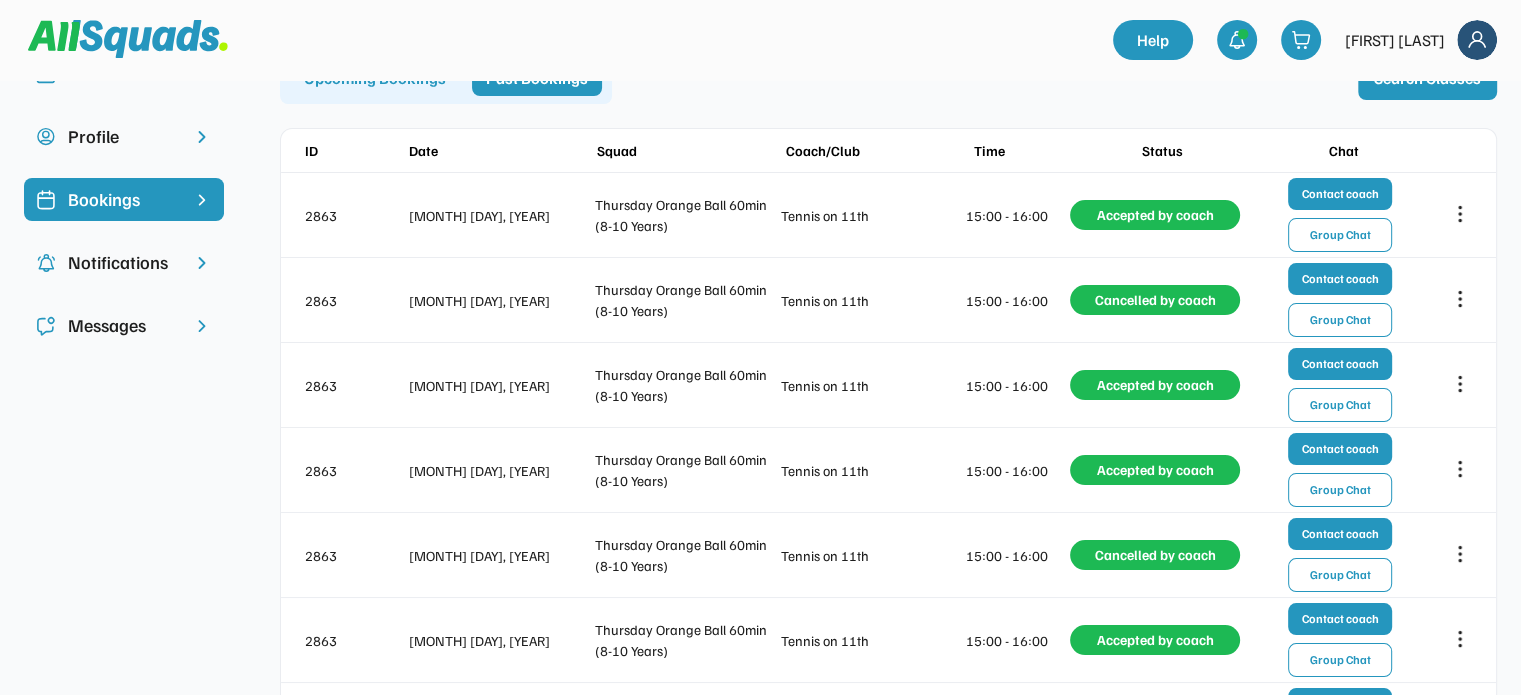 scroll, scrollTop: 0, scrollLeft: 0, axis: both 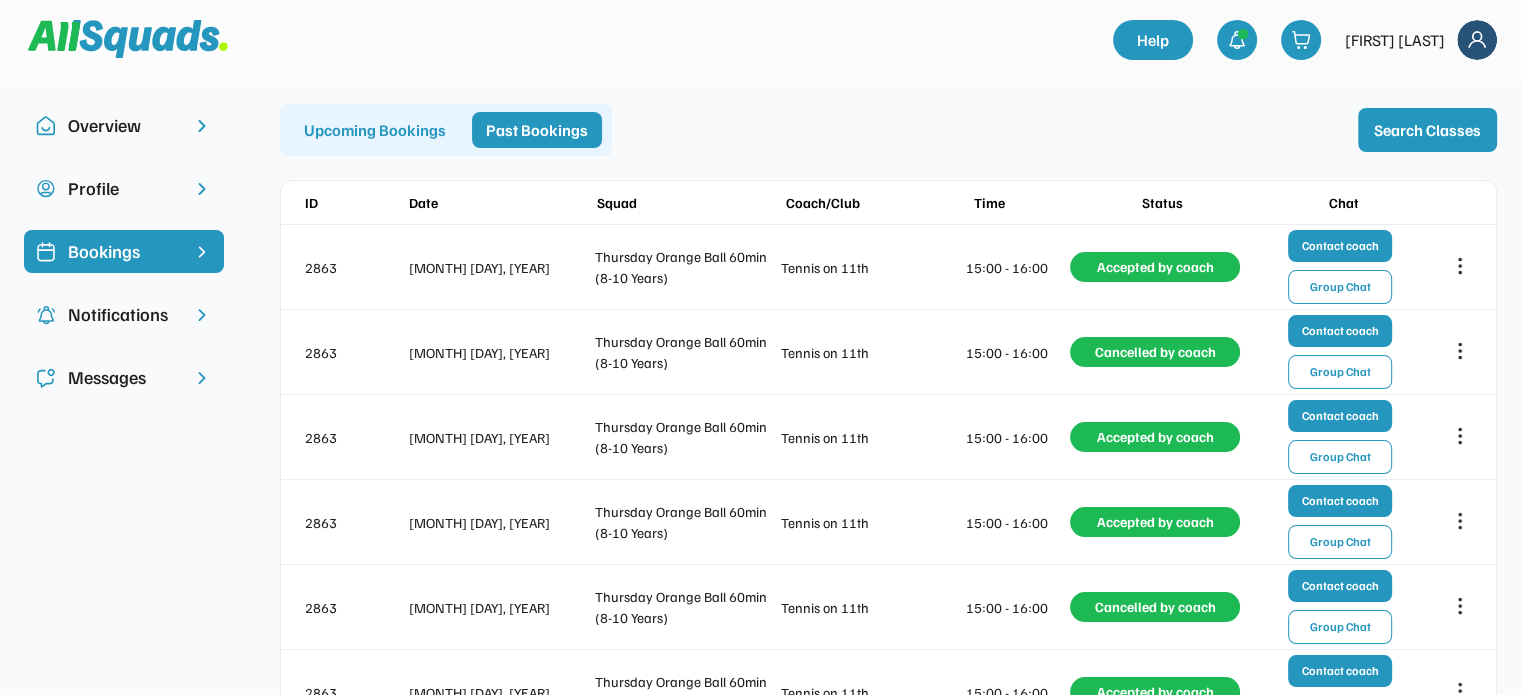 click on "Upcoming Bookings" at bounding box center (375, 130) 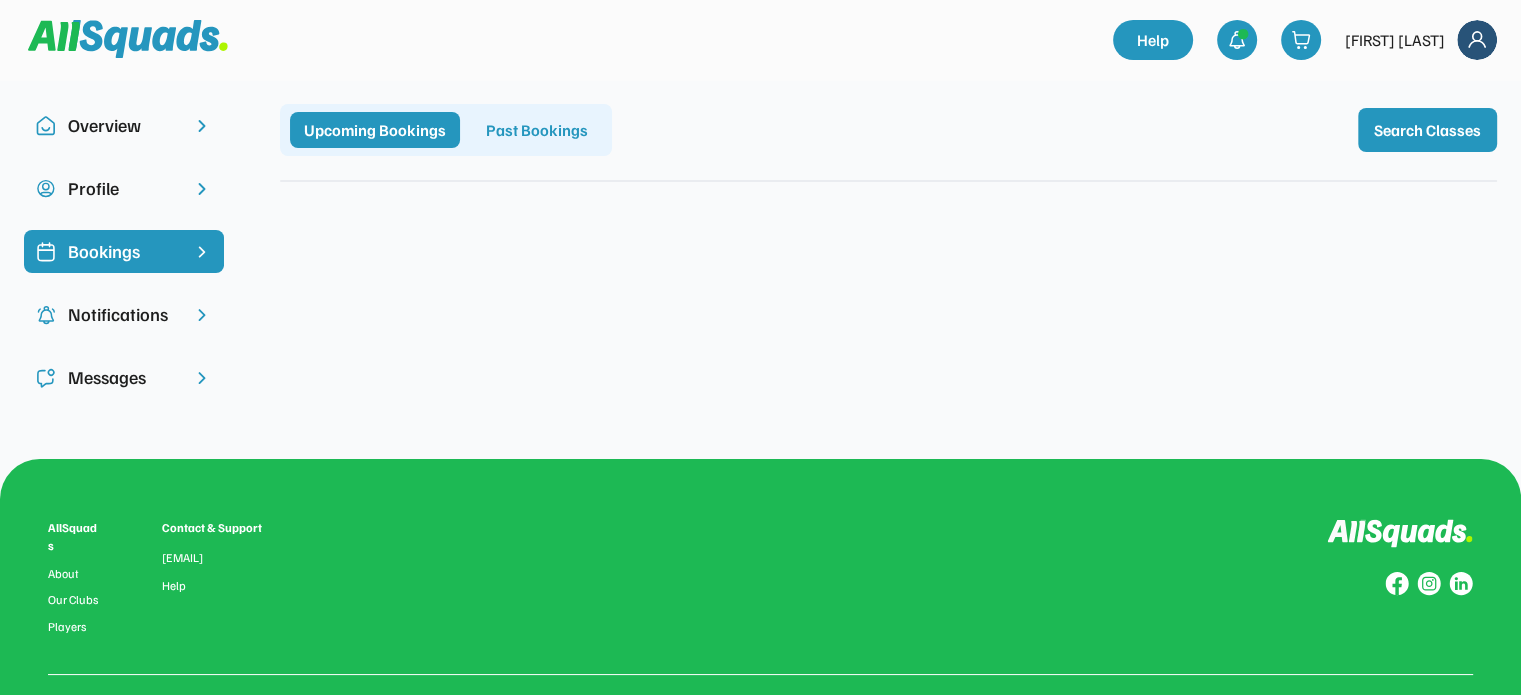click on "Notifications" at bounding box center (124, 314) 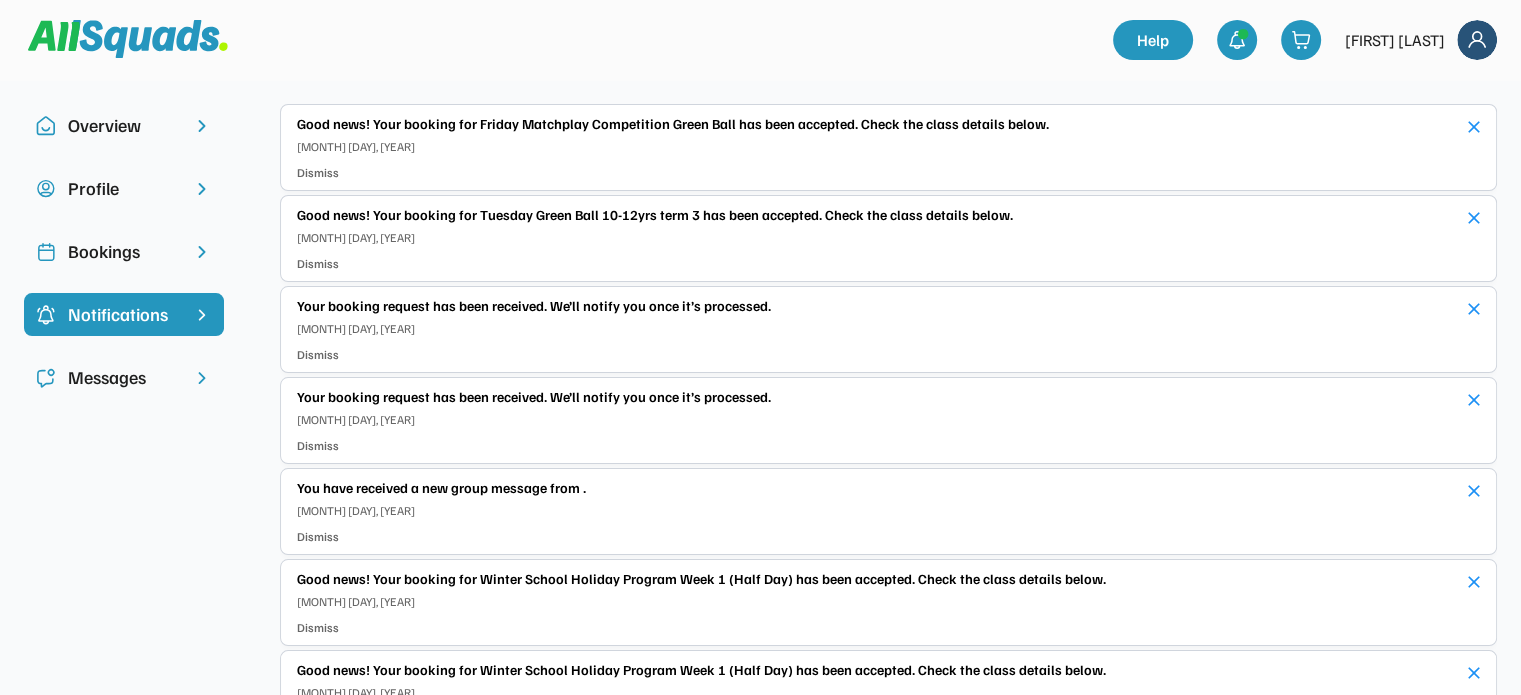 click on "Messages" at bounding box center [124, 377] 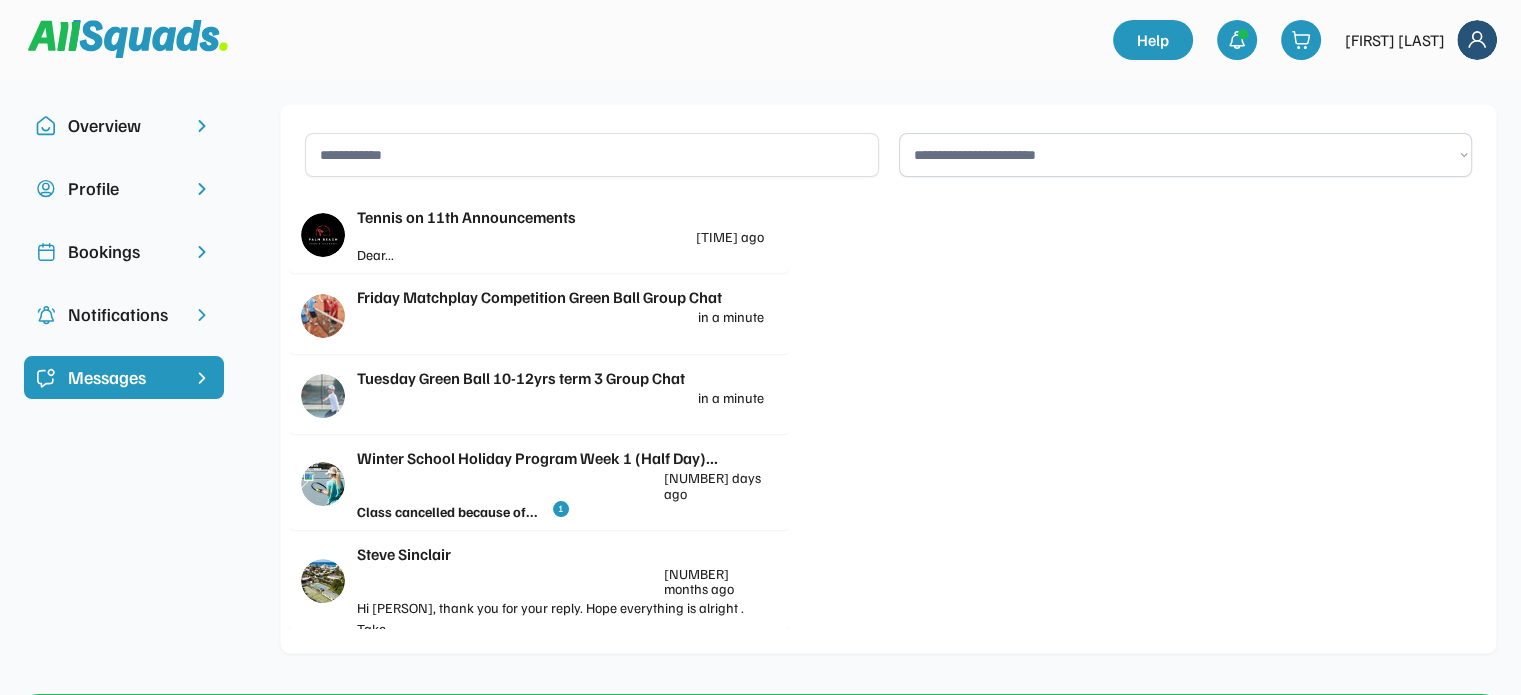click on "Tennis on 11th Announcements" at bounding box center (560, 217) 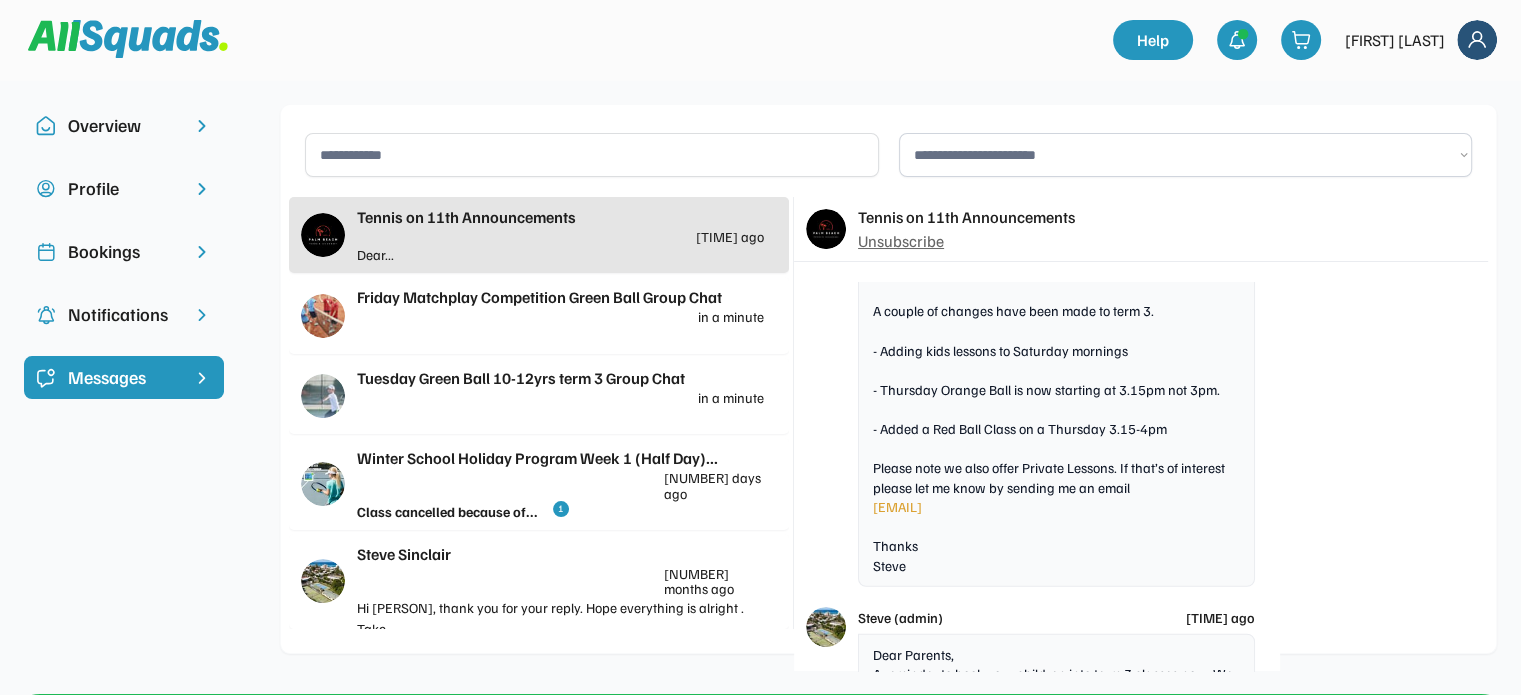 scroll, scrollTop: 5564, scrollLeft: 0, axis: vertical 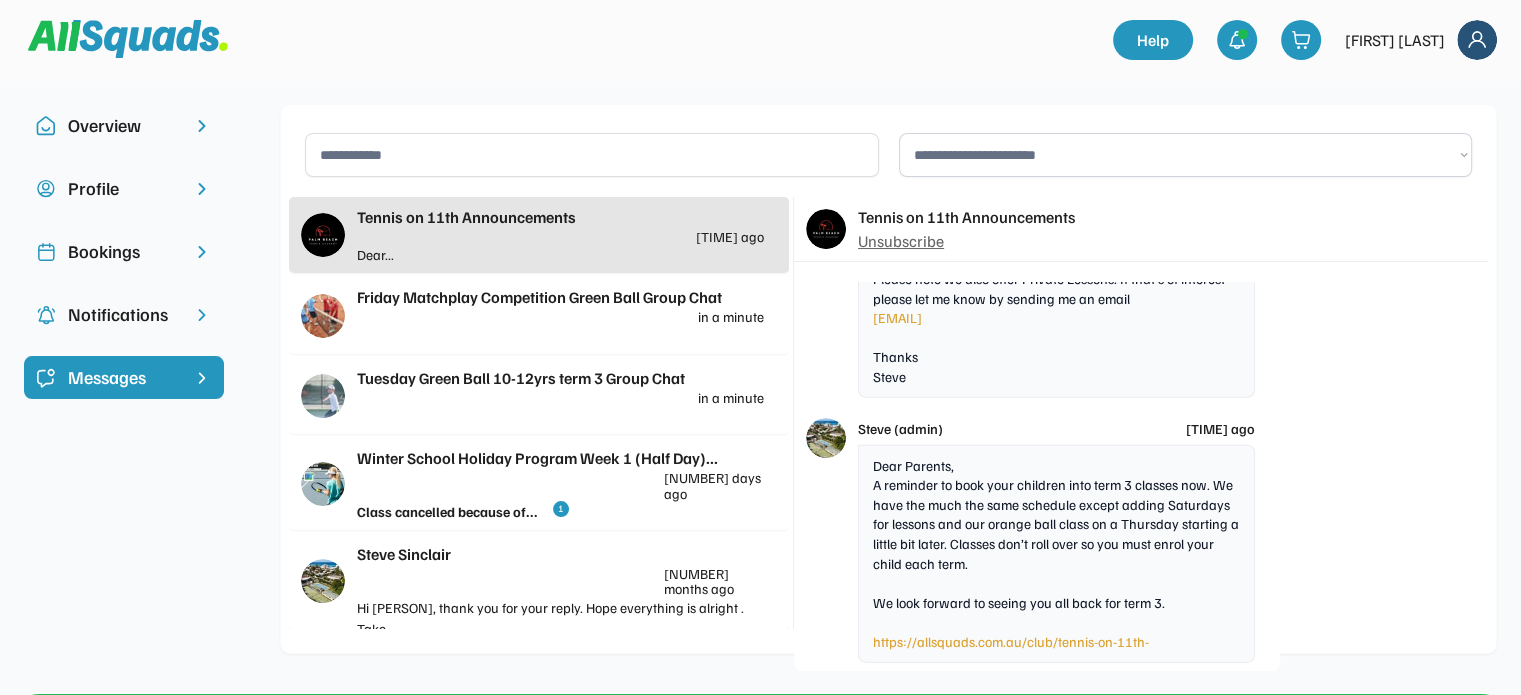click on "Friday Matchplay Competition Green Ball Group Chat" at bounding box center [560, 297] 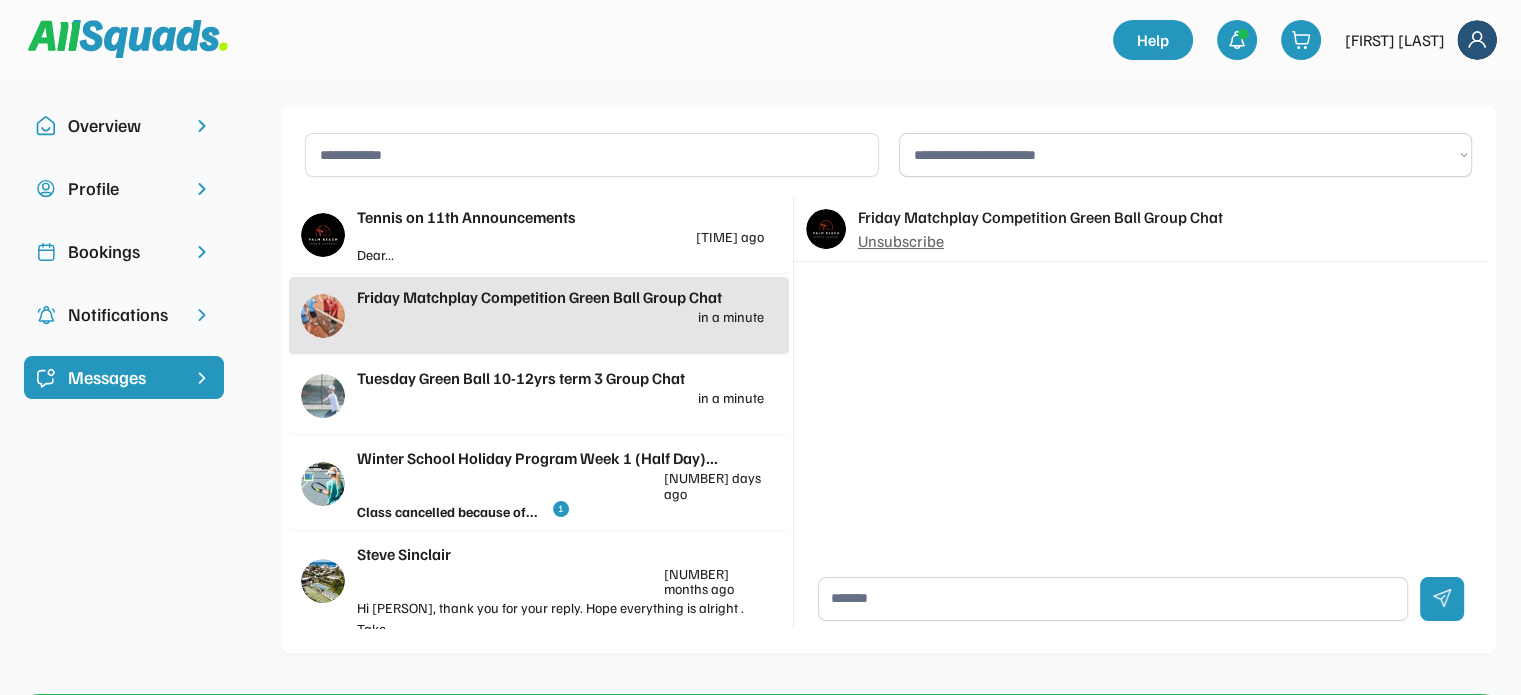 scroll, scrollTop: 0, scrollLeft: 0, axis: both 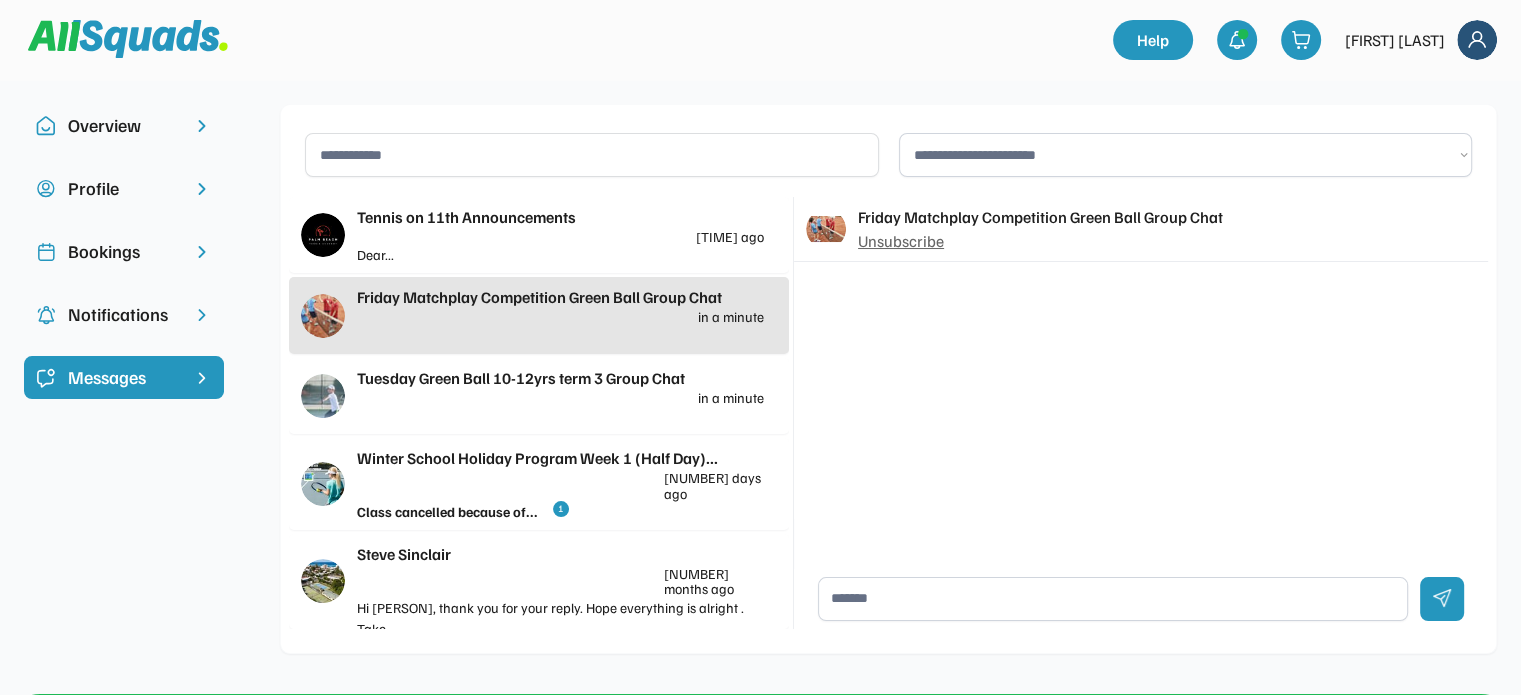 click on "Tuesday Green Ball 10-12yrs term 3 Group Chat" at bounding box center [560, 378] 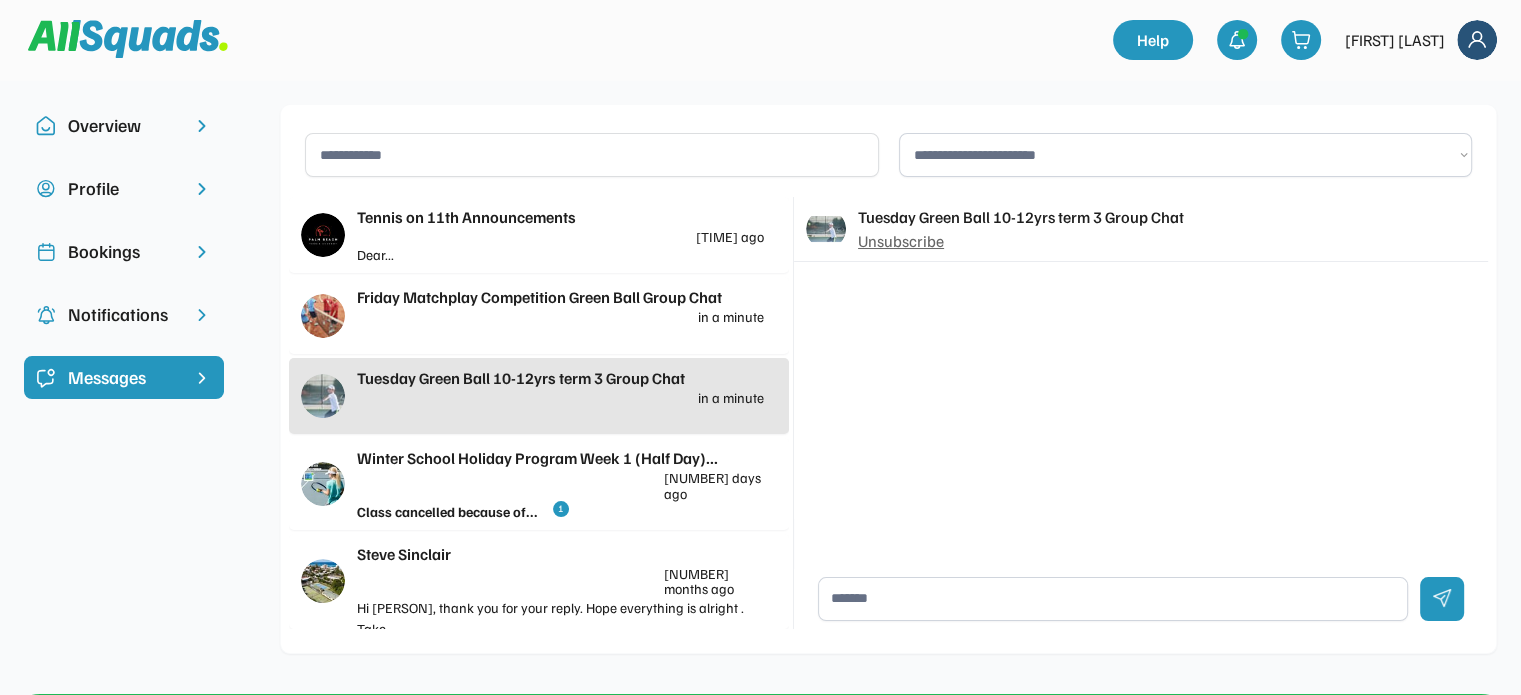 click on "Winter School Holiday Program Week 1 (Half Day)..." at bounding box center [560, 458] 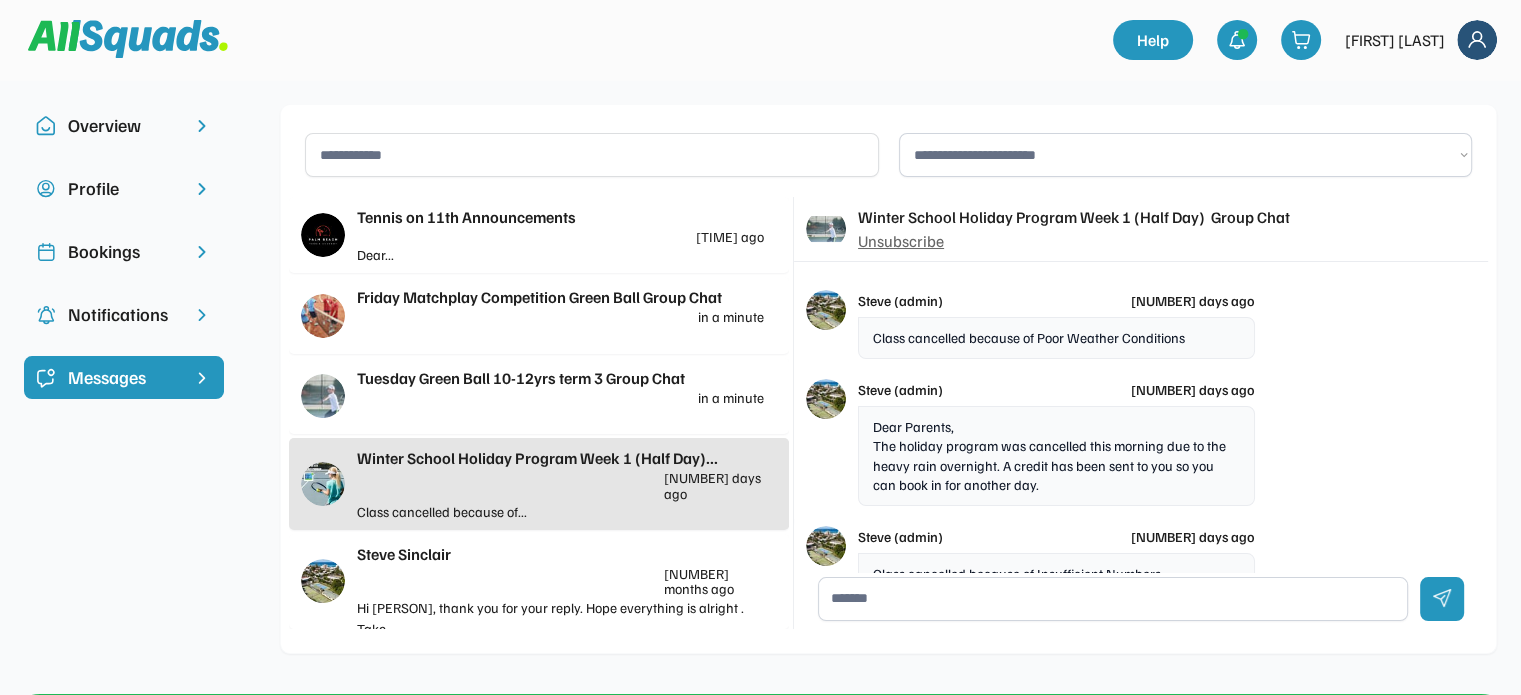 scroll, scrollTop: 48, scrollLeft: 0, axis: vertical 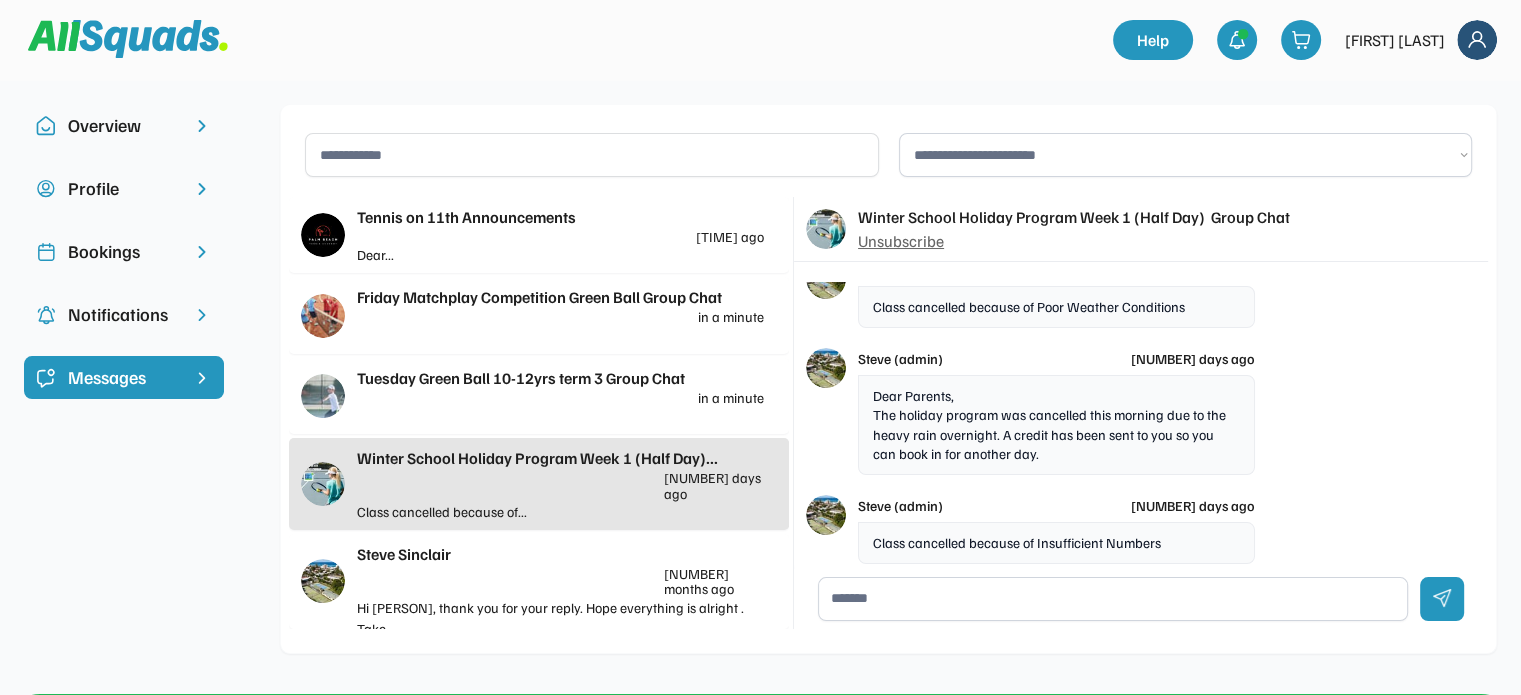 click on "Winter School Holiday Program Week 1 (Half Day)  Group Chat Unsubscribe" at bounding box center (1141, 229) 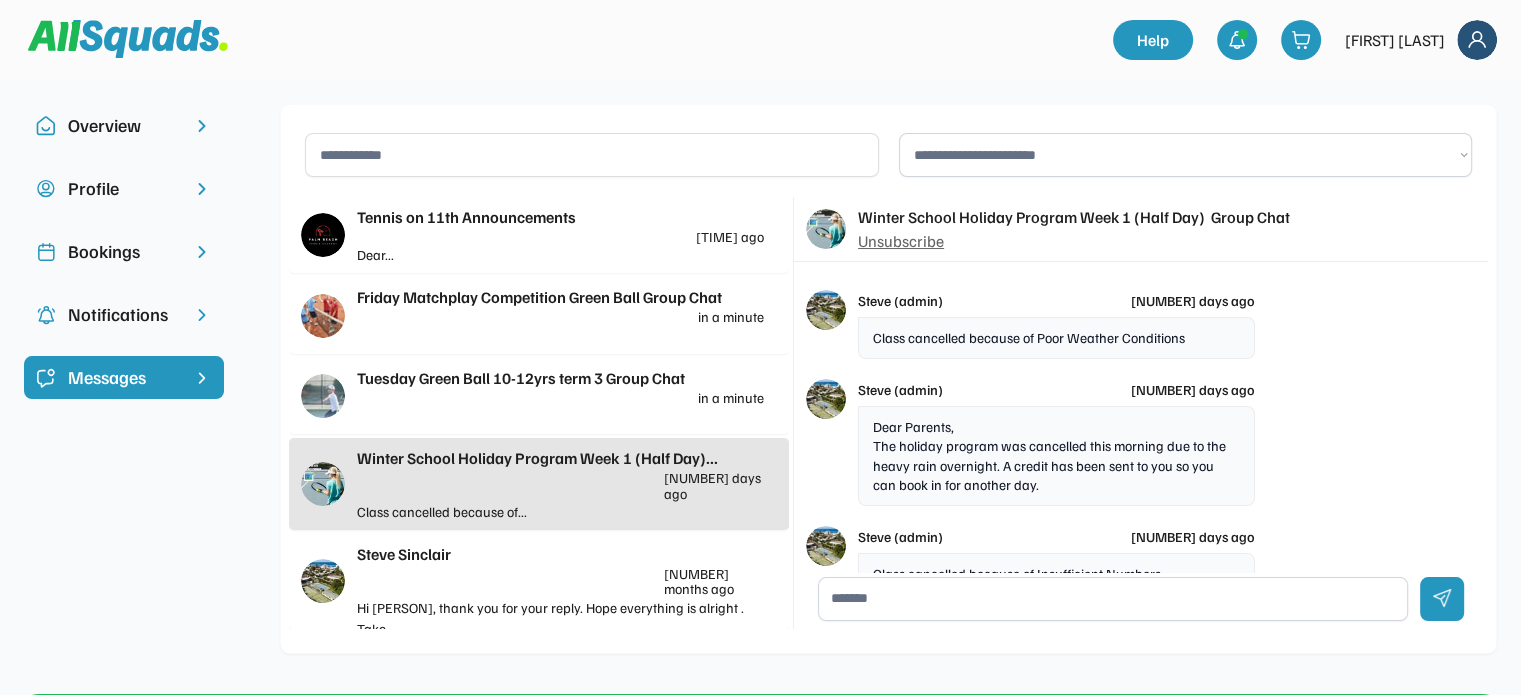 scroll, scrollTop: 48, scrollLeft: 0, axis: vertical 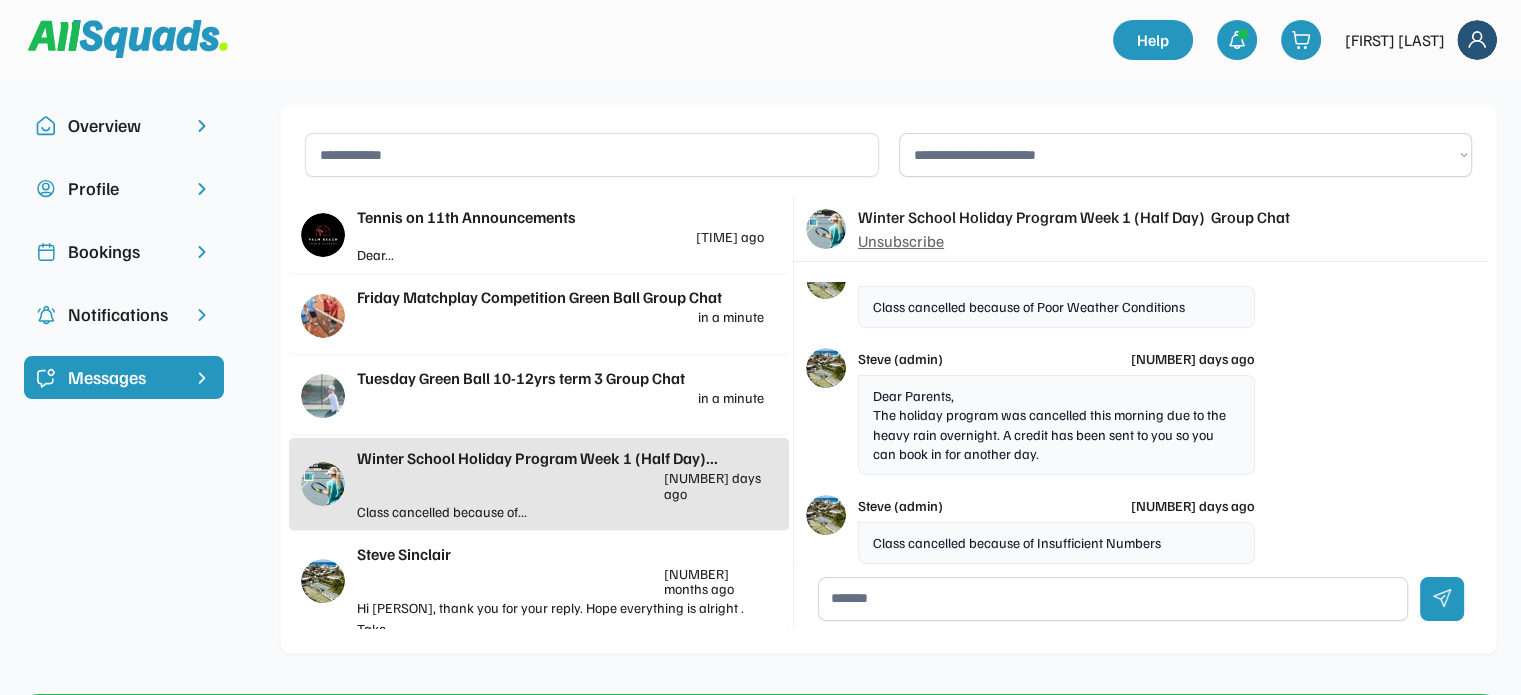 click on "[PERSON] ([ROLE]) [TIME] Dear Parents,
The holiday program was cancelled this morning due to the heavy rain overnight. A credit has been sent to you so you can book in for another day." at bounding box center [1037, 394] 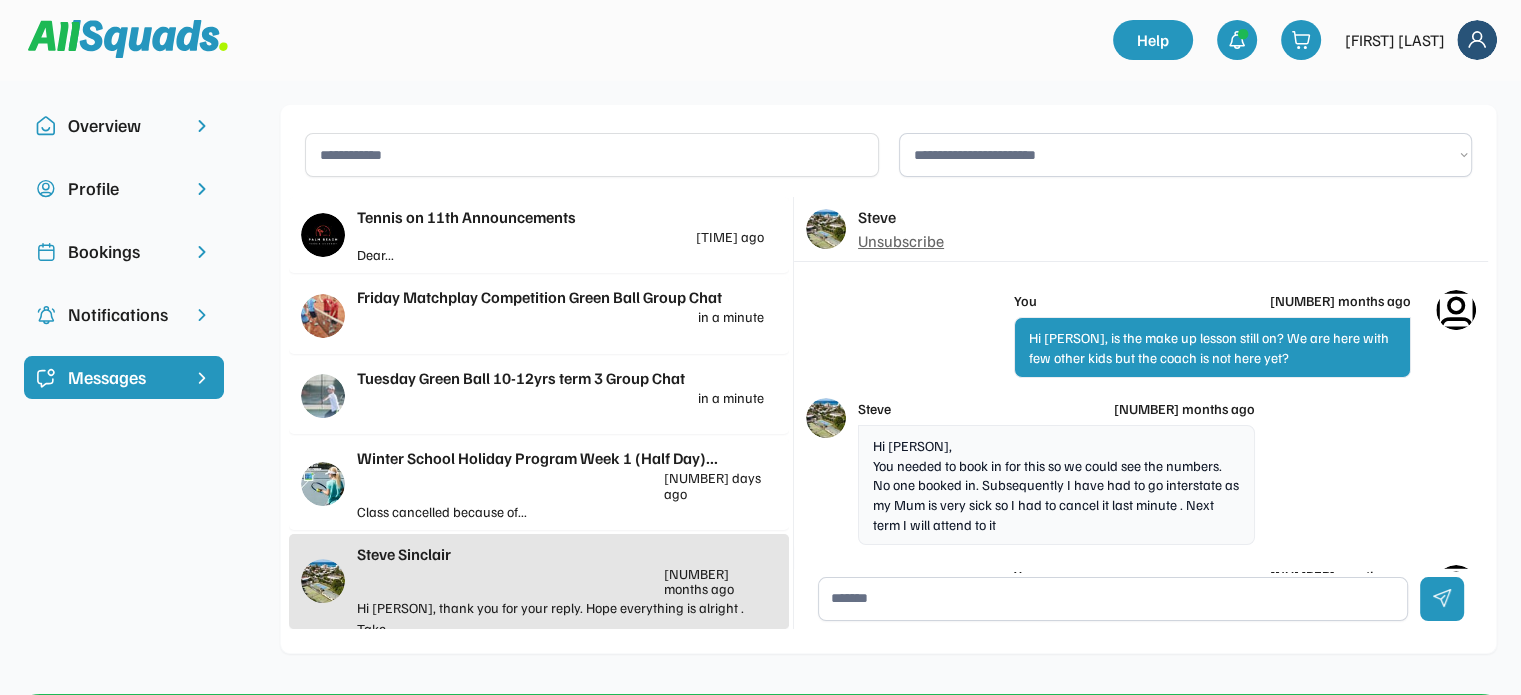 scroll, scrollTop: 0, scrollLeft: 0, axis: both 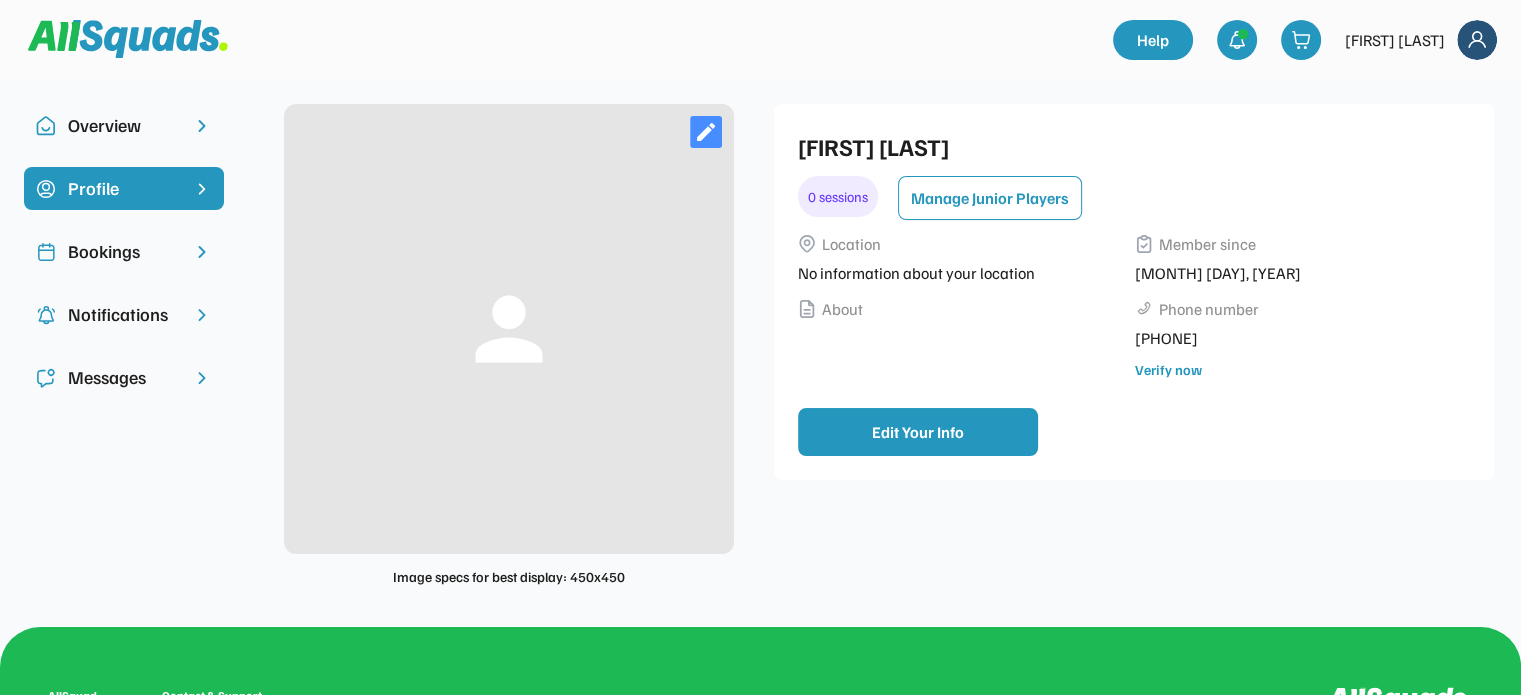 click on "Bookings" at bounding box center [124, 251] 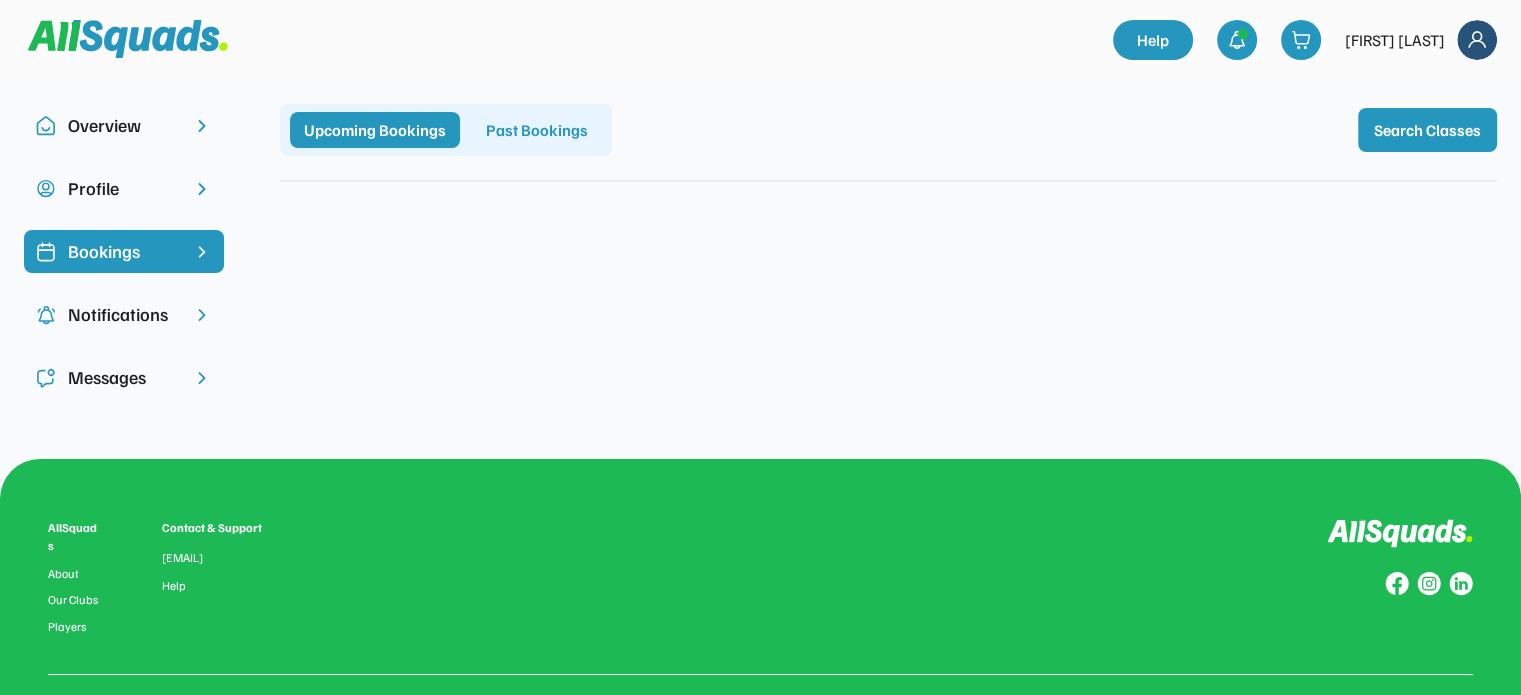 click at bounding box center [1477, 40] 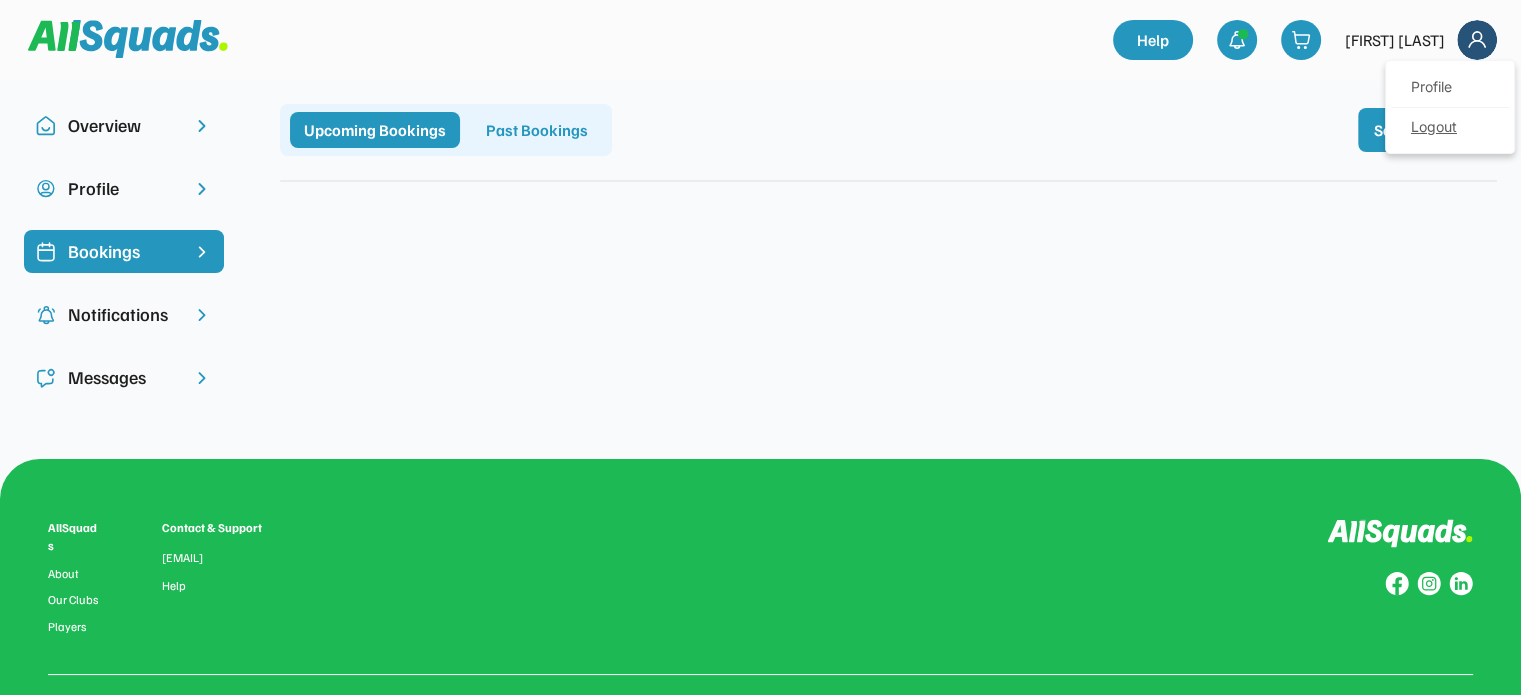 click on "Logout" at bounding box center [1450, 128] 